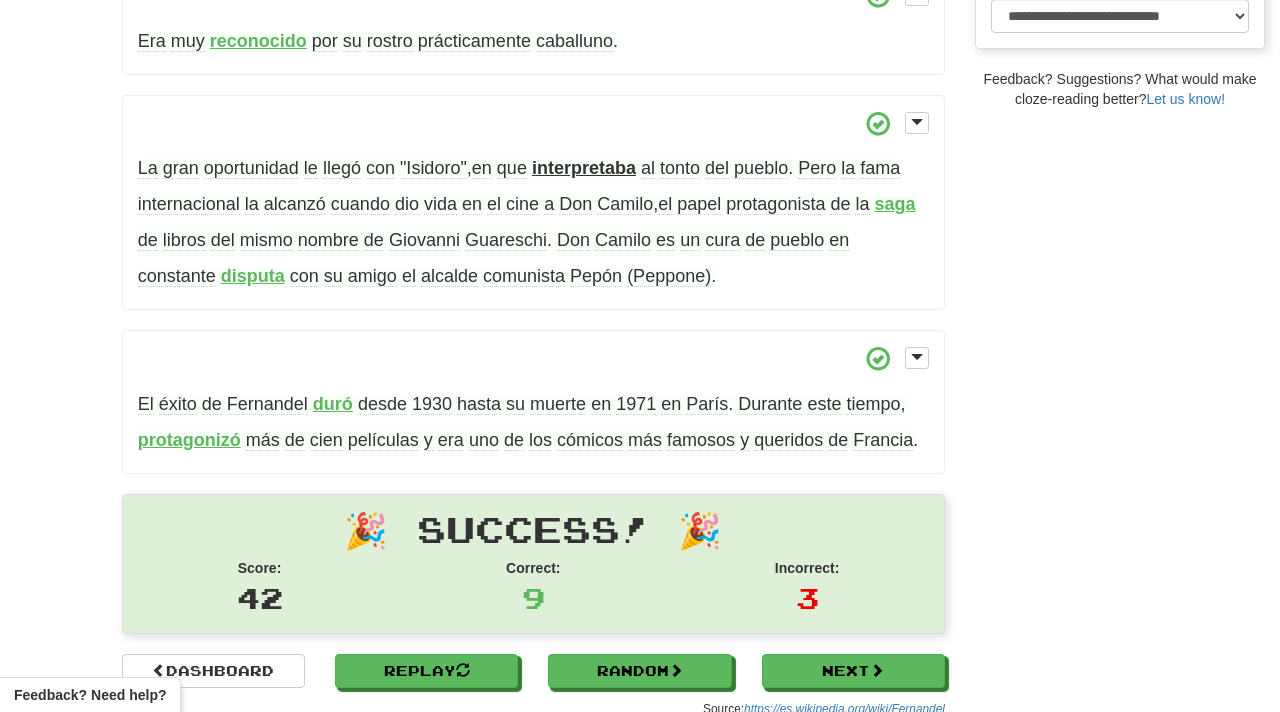 scroll, scrollTop: 0, scrollLeft: 0, axis: both 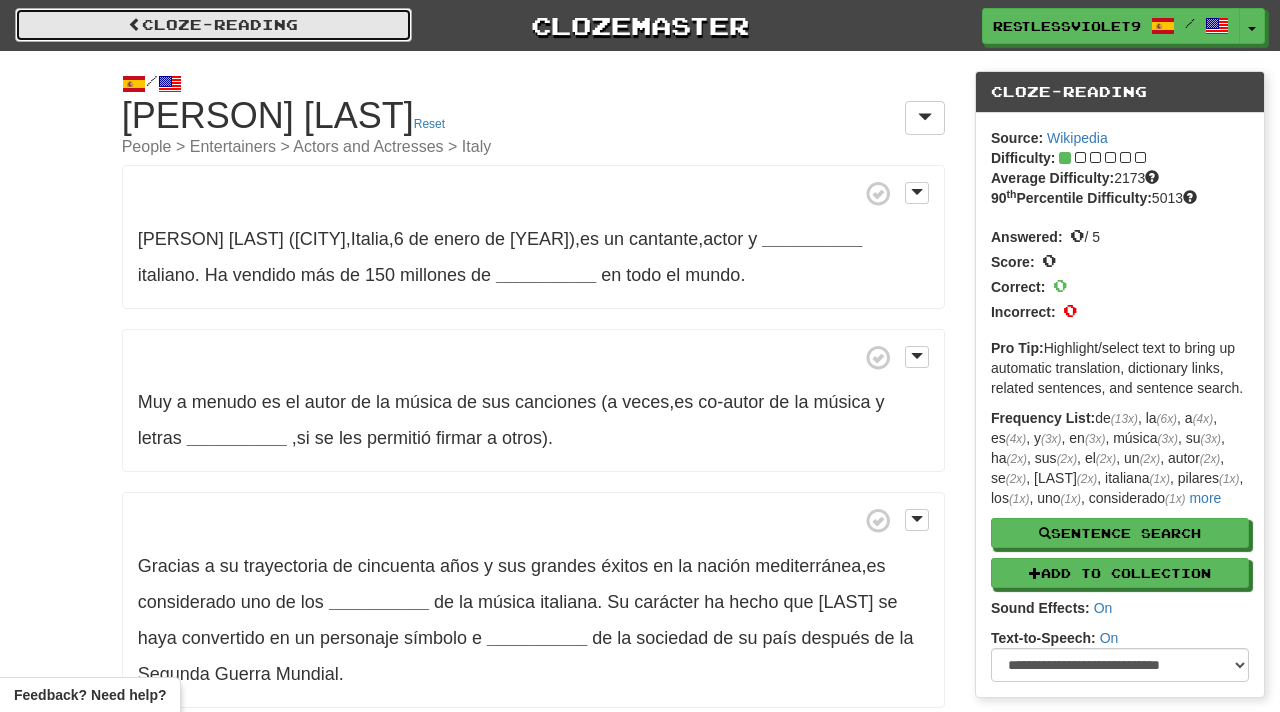 click on "Cloze-Reading" at bounding box center (213, 25) 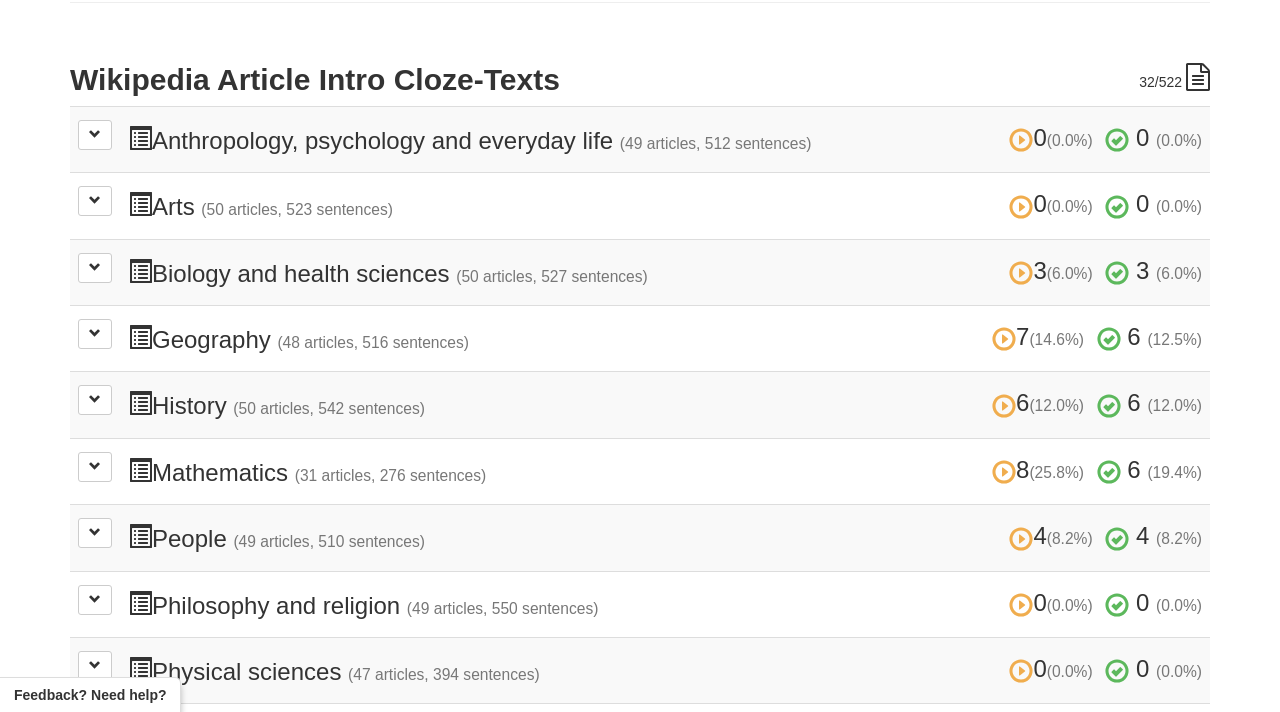 scroll, scrollTop: 427, scrollLeft: 0, axis: vertical 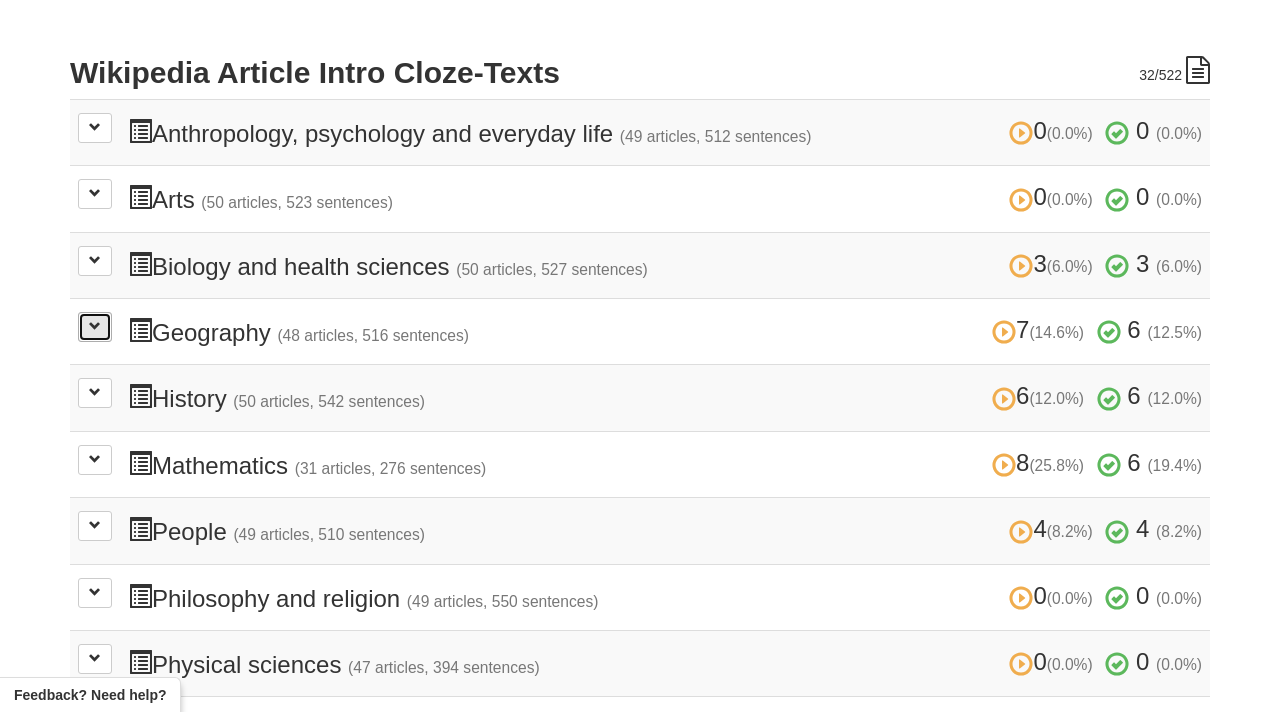 click at bounding box center (95, 326) 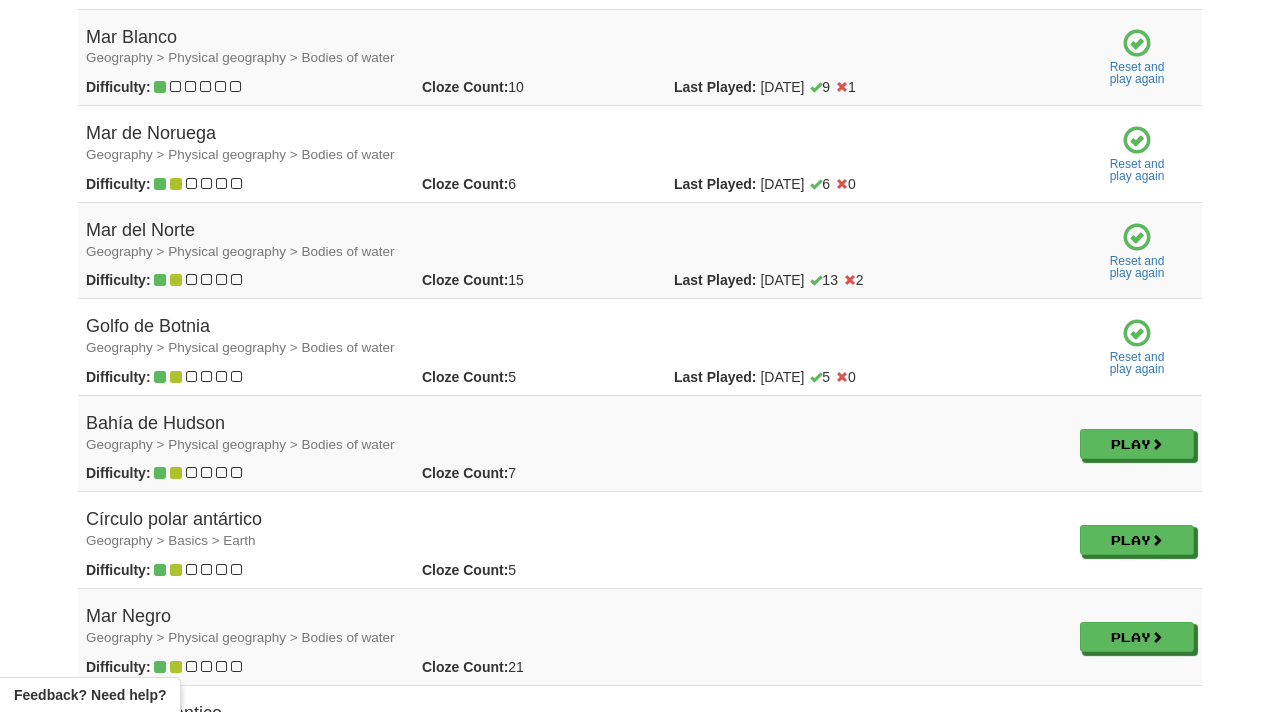 scroll, scrollTop: 194, scrollLeft: 0, axis: vertical 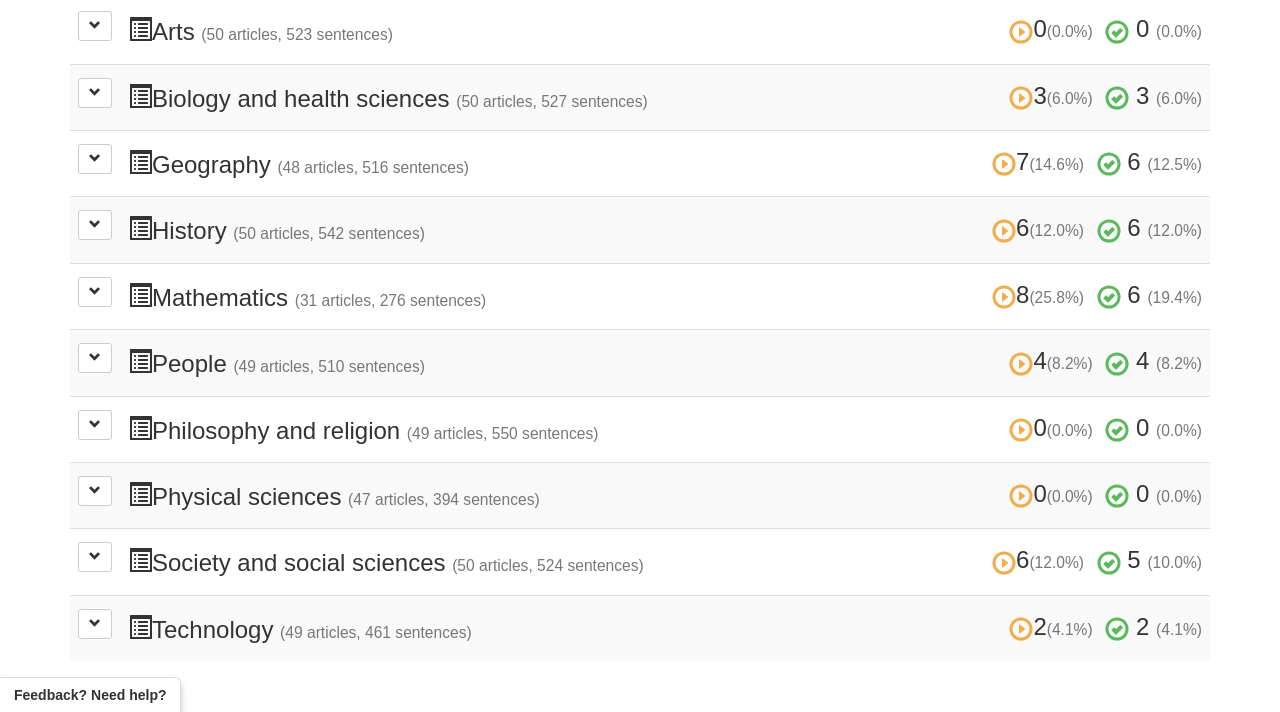 click at bounding box center (140, 228) 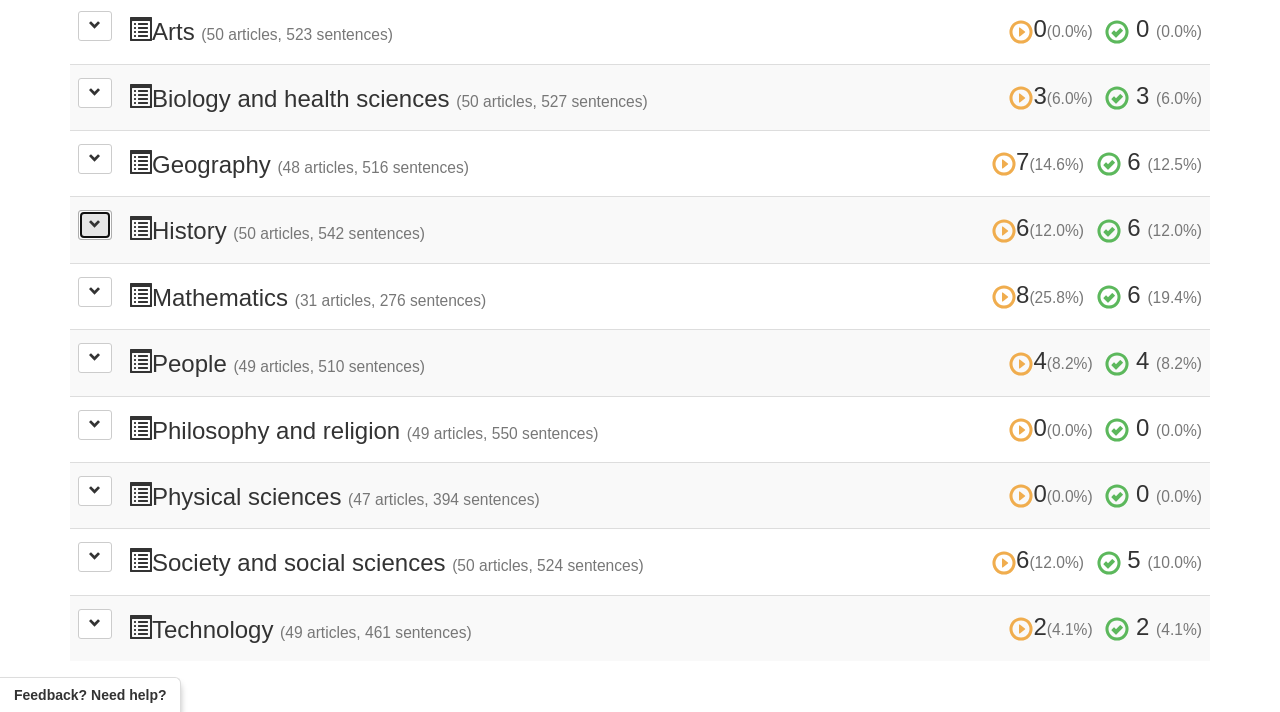 click at bounding box center (95, 225) 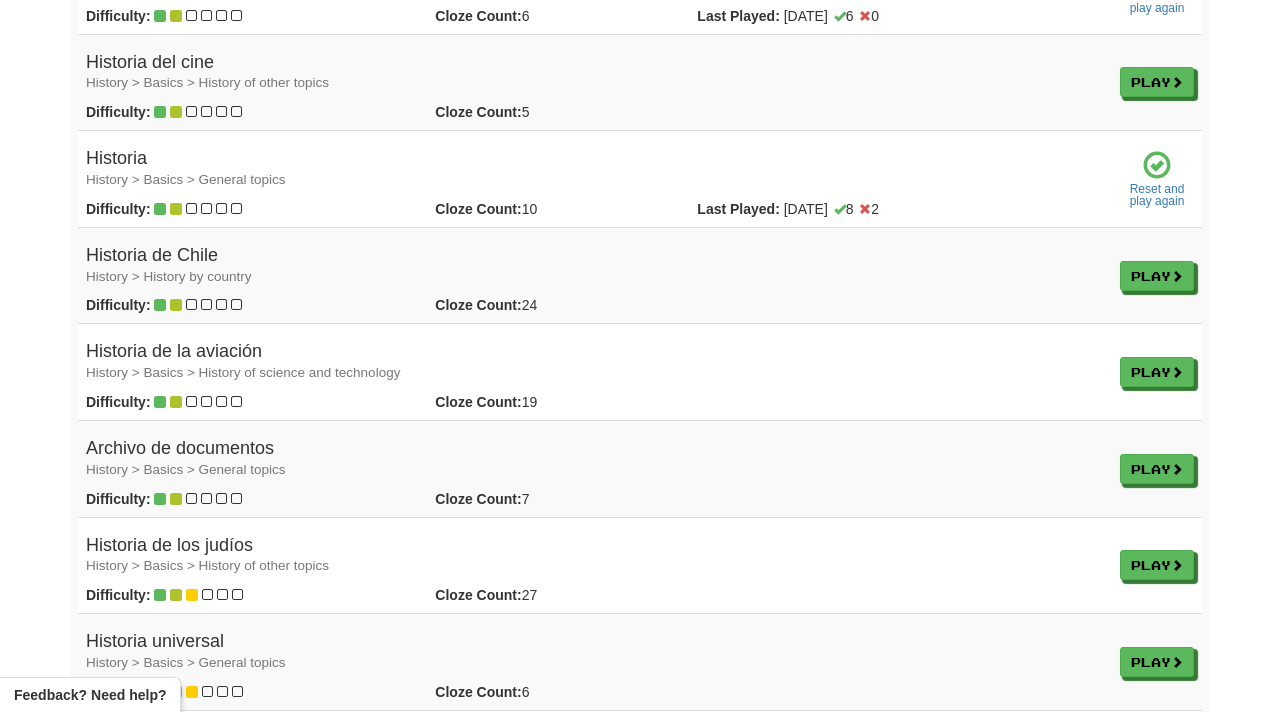 scroll, scrollTop: 1789, scrollLeft: 0, axis: vertical 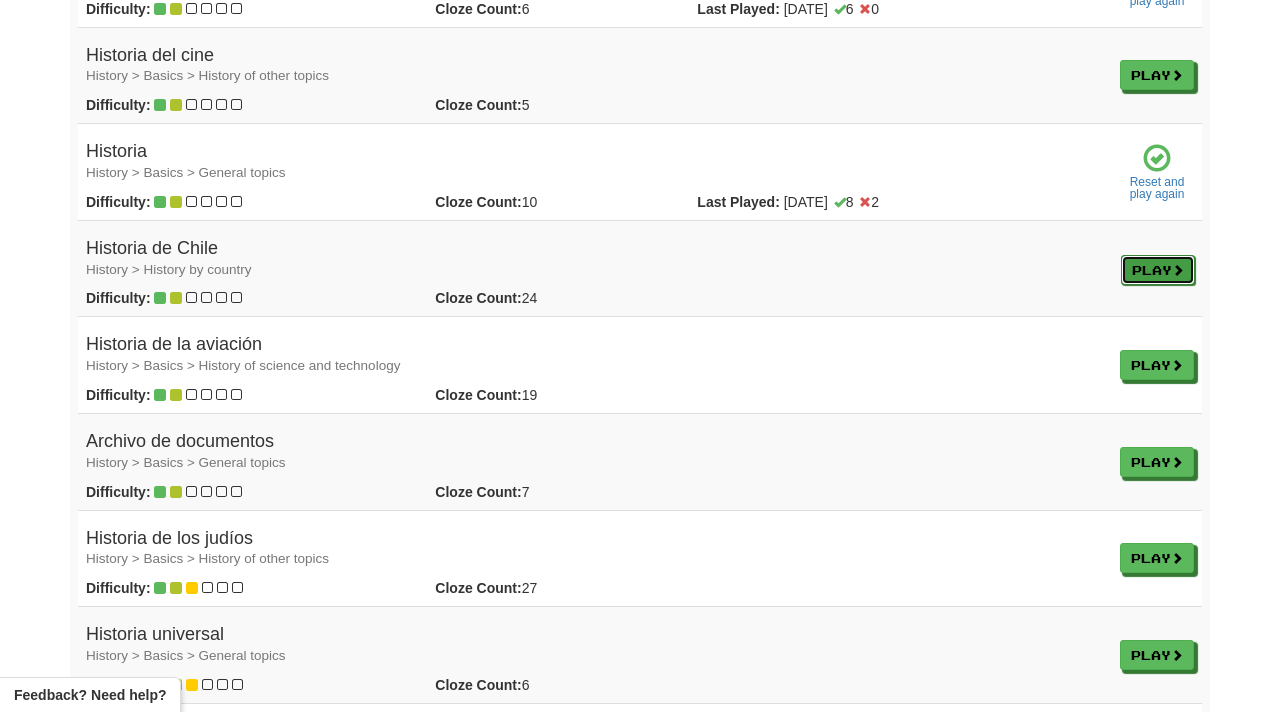 click on "Play" at bounding box center [1158, 270] 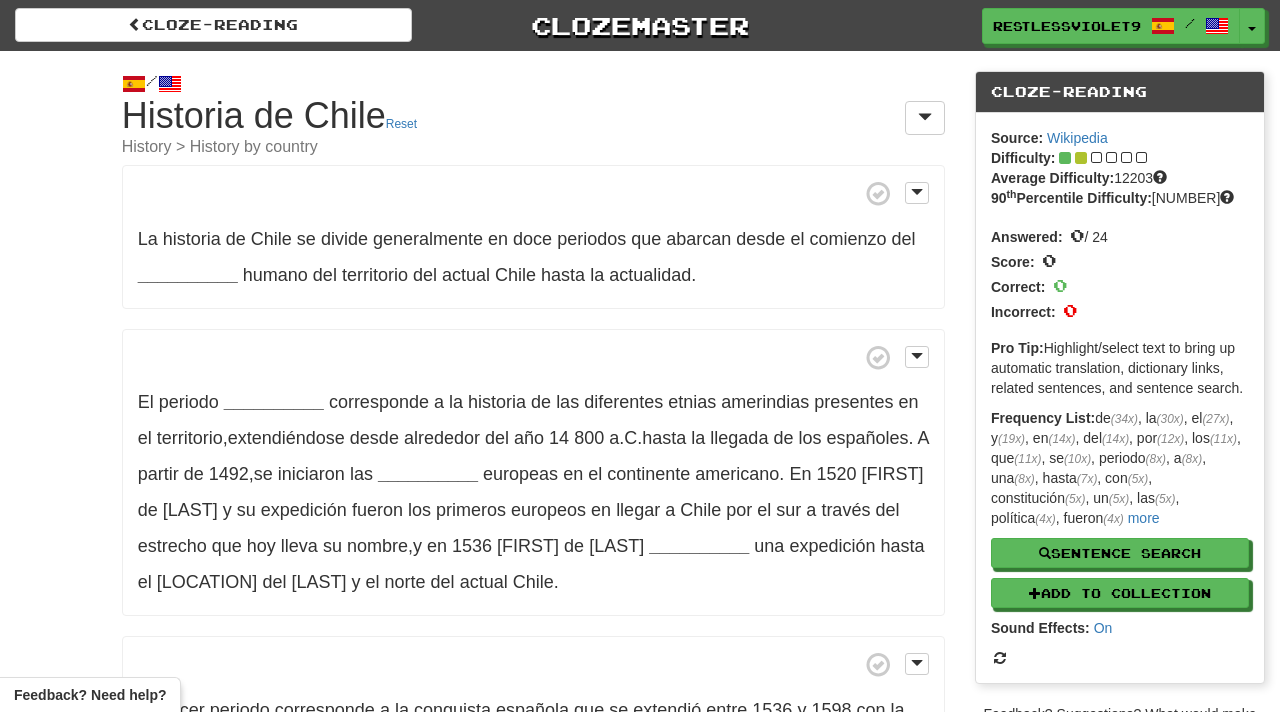 scroll, scrollTop: 0, scrollLeft: 0, axis: both 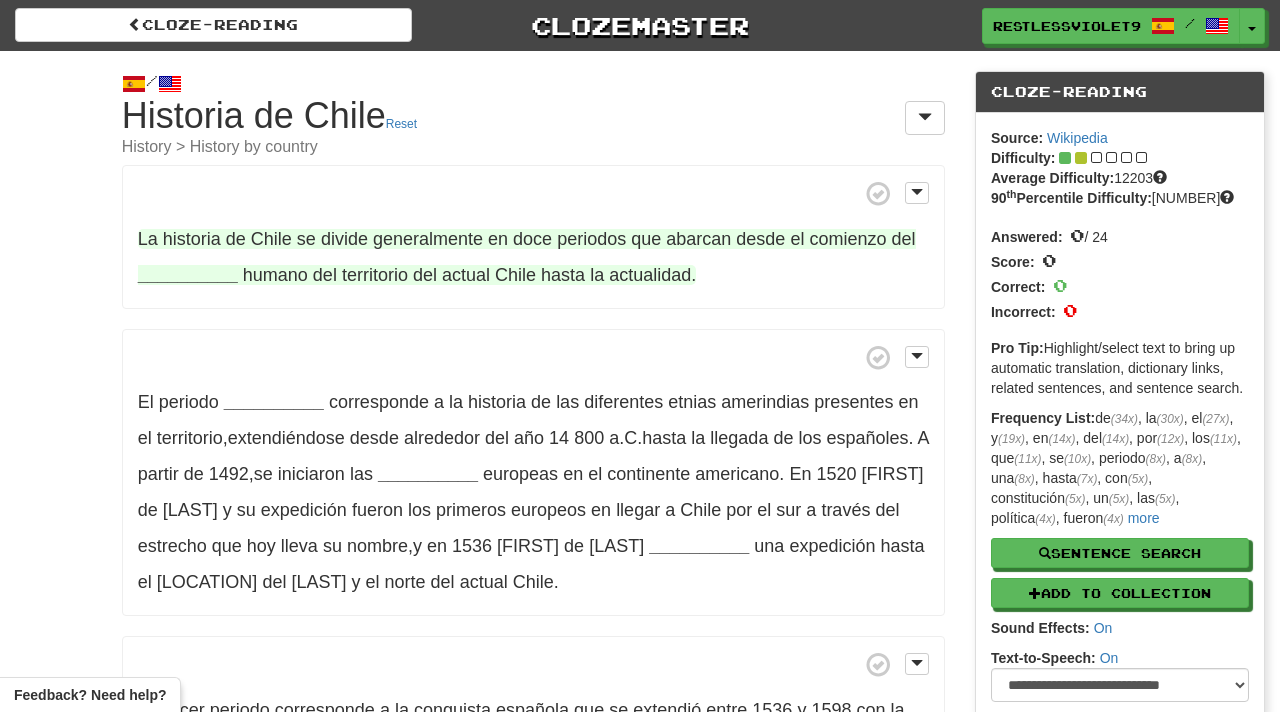 click on "__________" at bounding box center (188, 275) 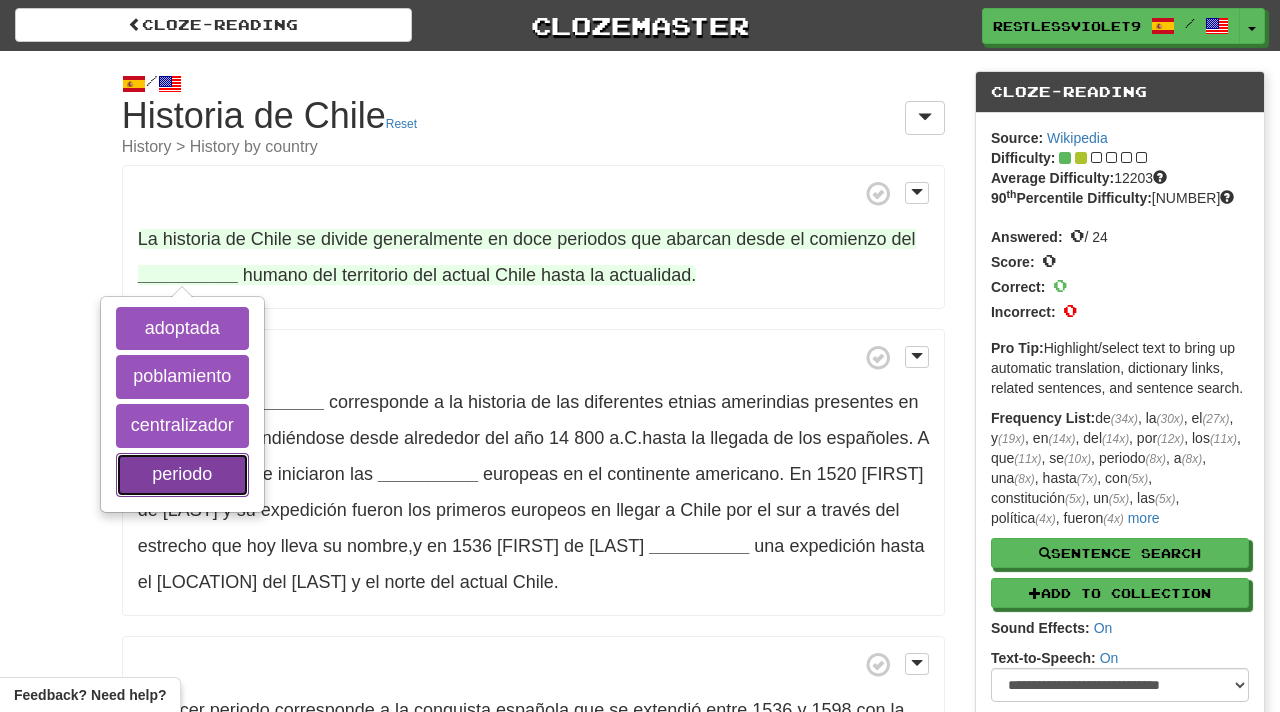 click on "periodo" at bounding box center (182, 475) 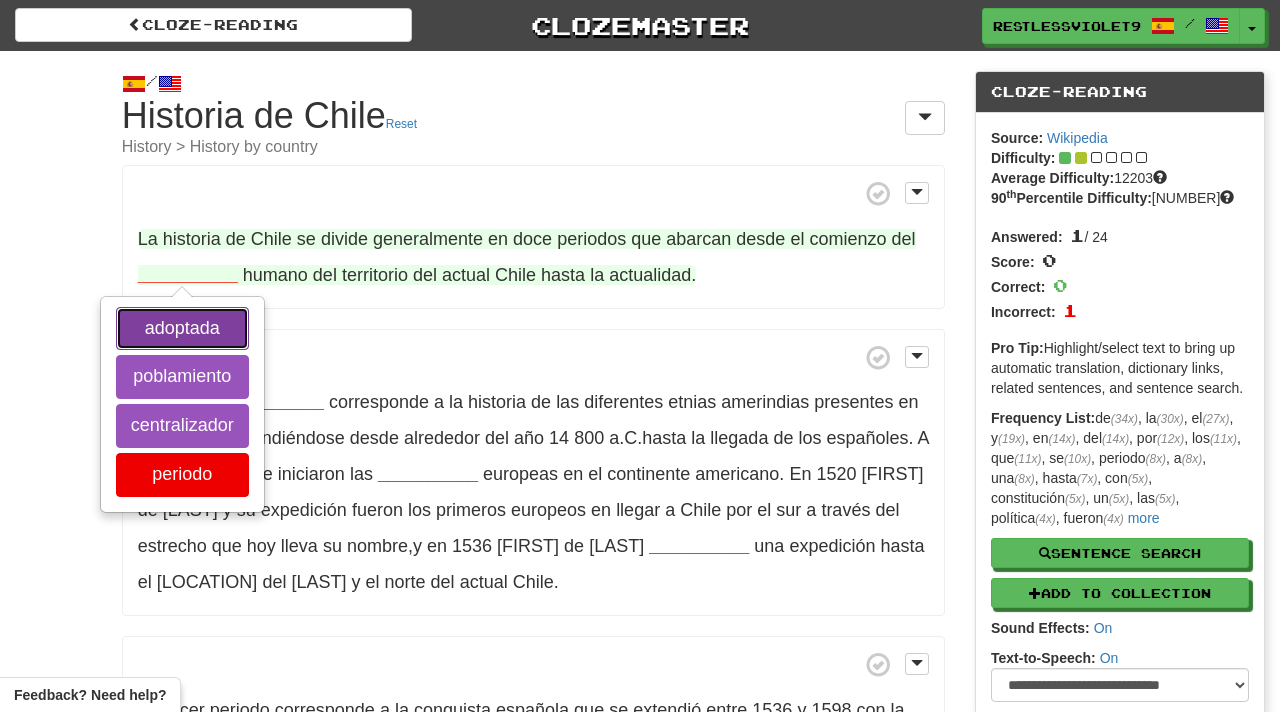 click on "adoptada" at bounding box center (182, 329) 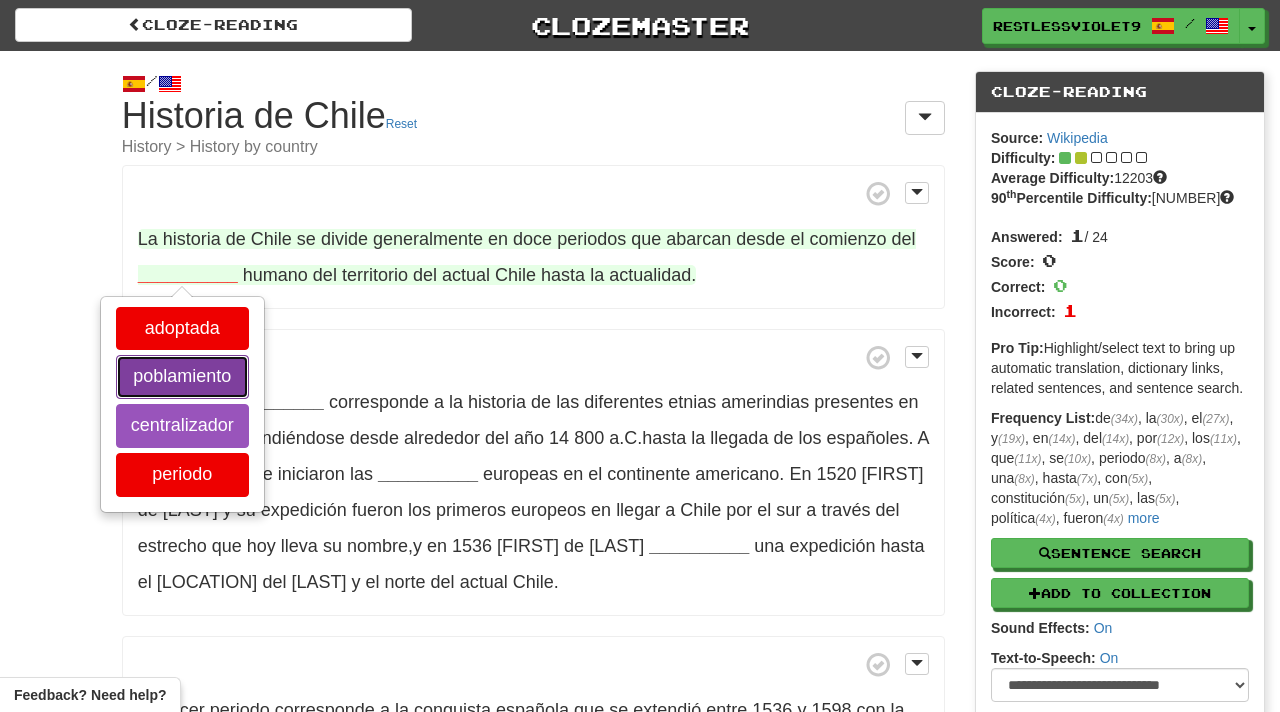 click on "poblamiento" at bounding box center (182, 377) 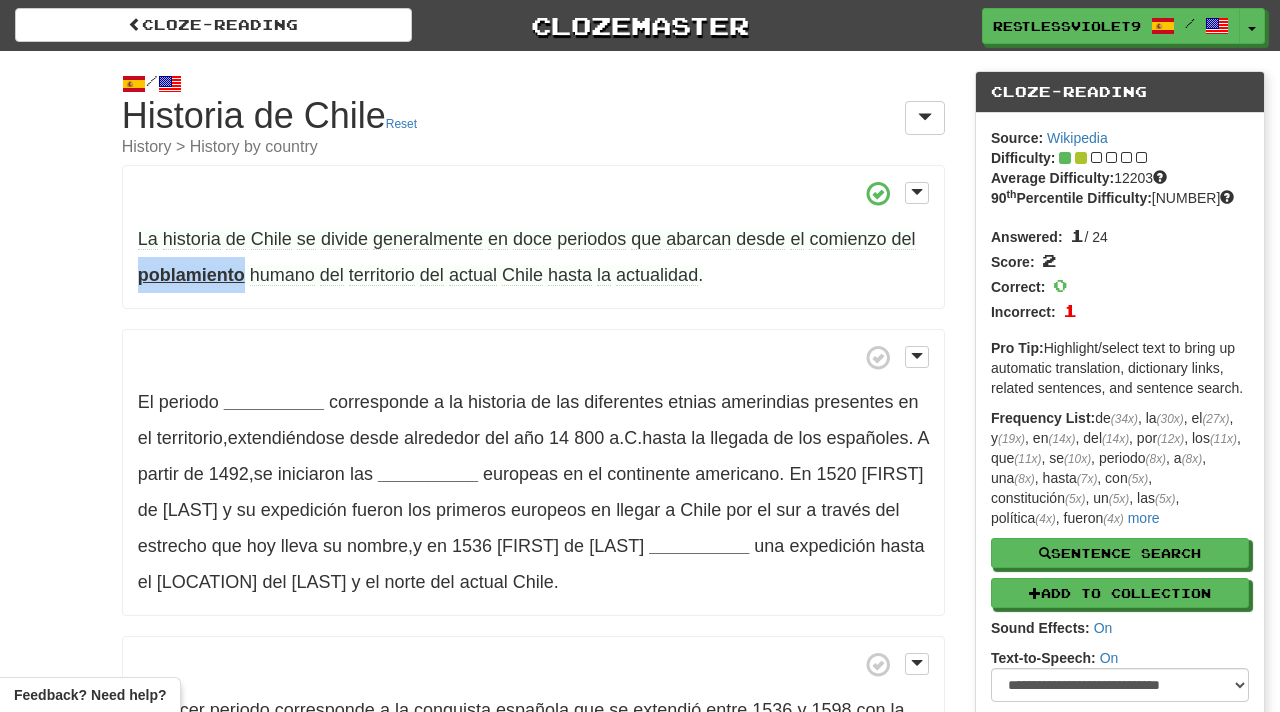 click on "poblamiento" at bounding box center [191, 275] 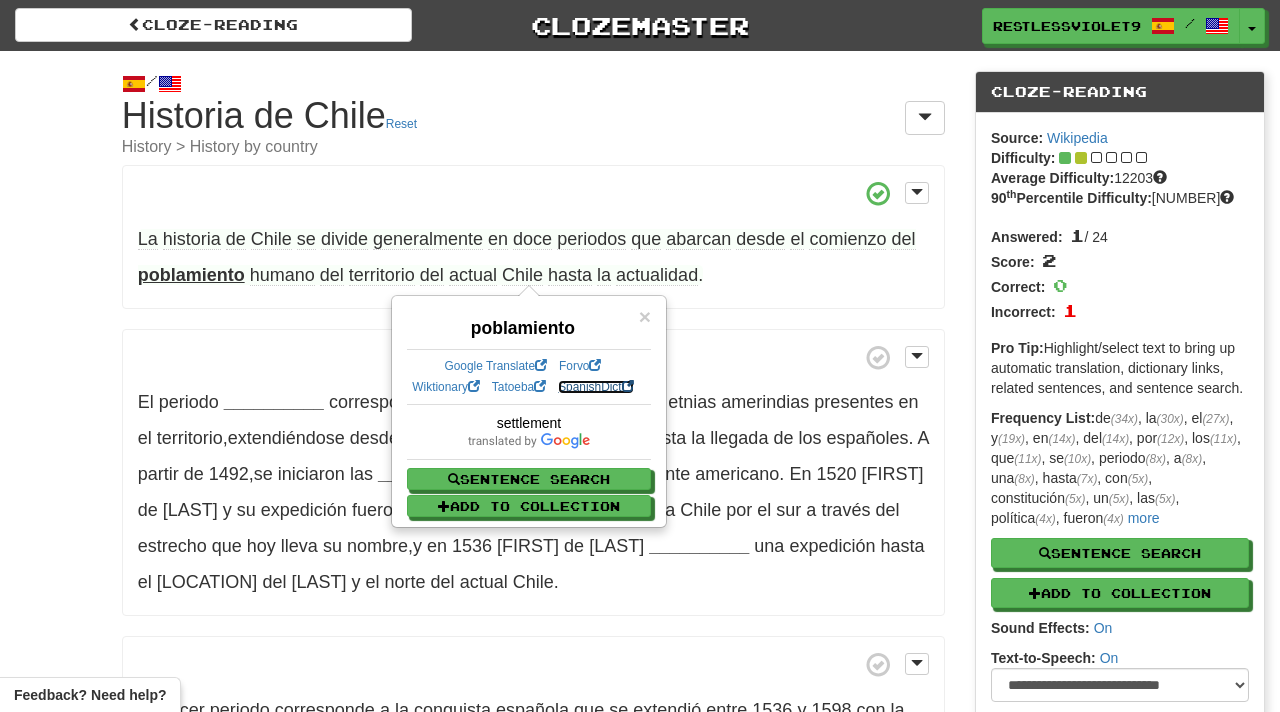 click on "SpanishDict" at bounding box center (595, 387) 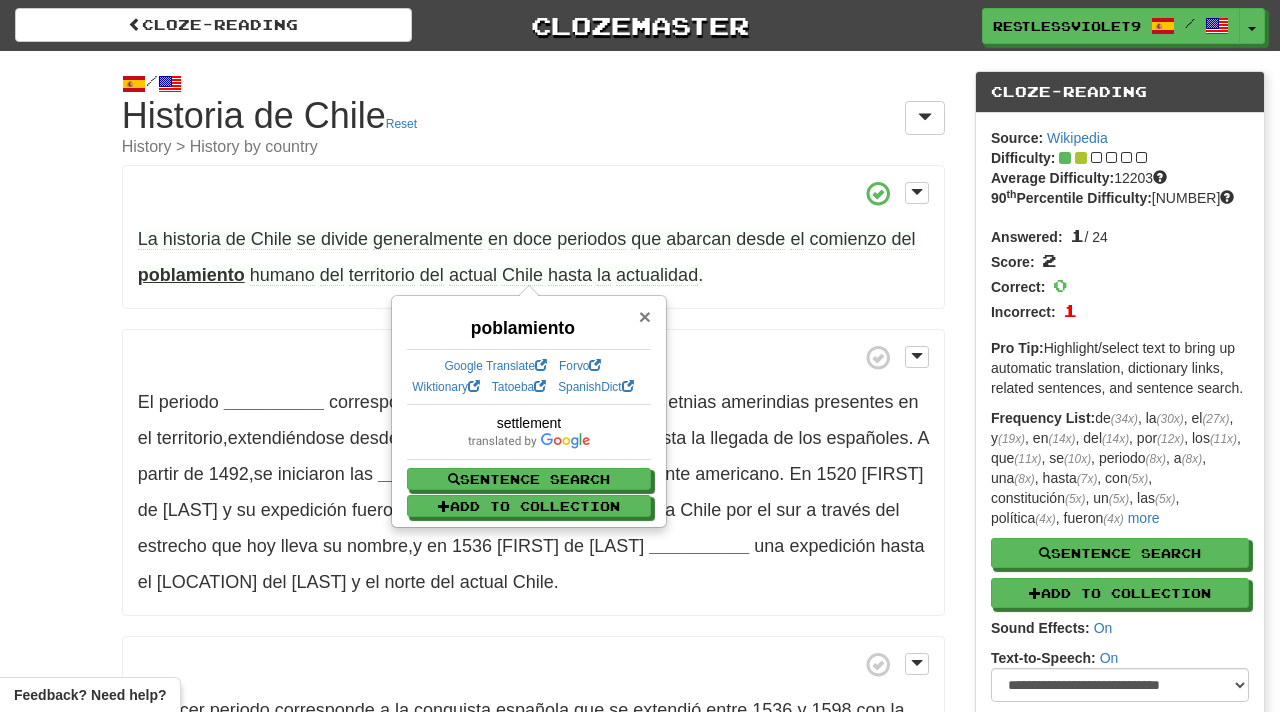 click on "×" at bounding box center (645, 316) 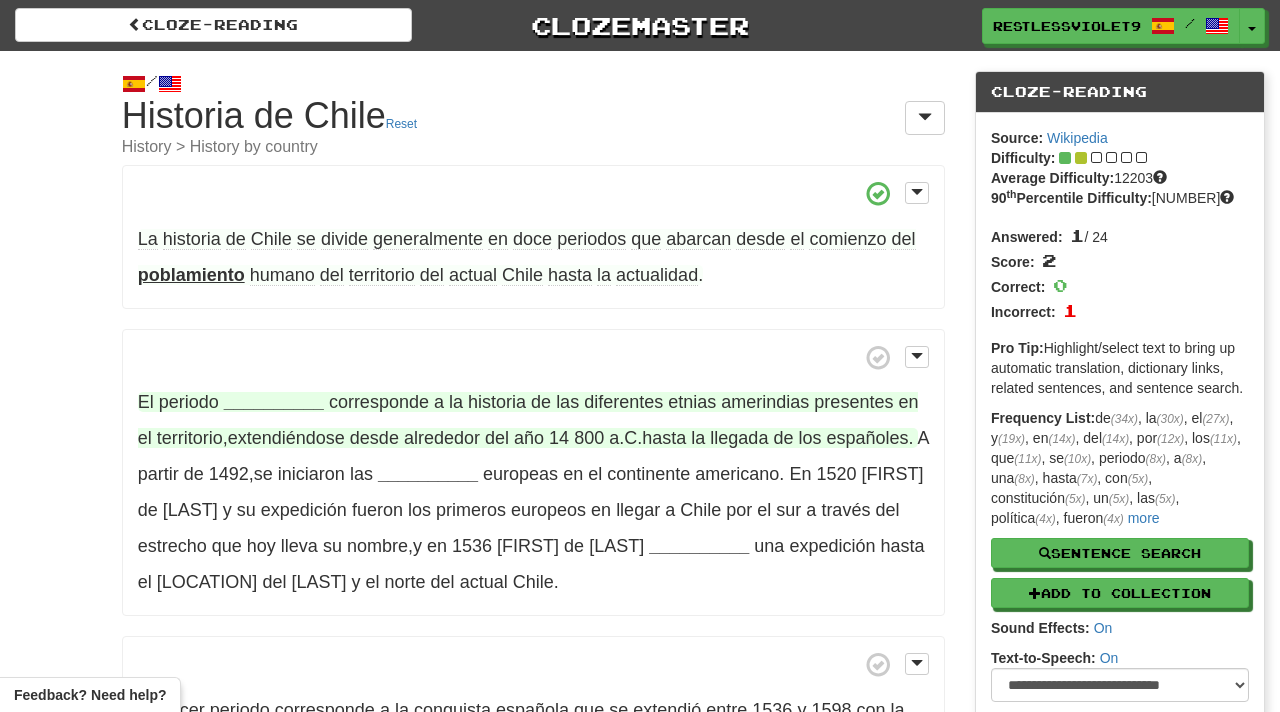 click on "__________" at bounding box center (274, 402) 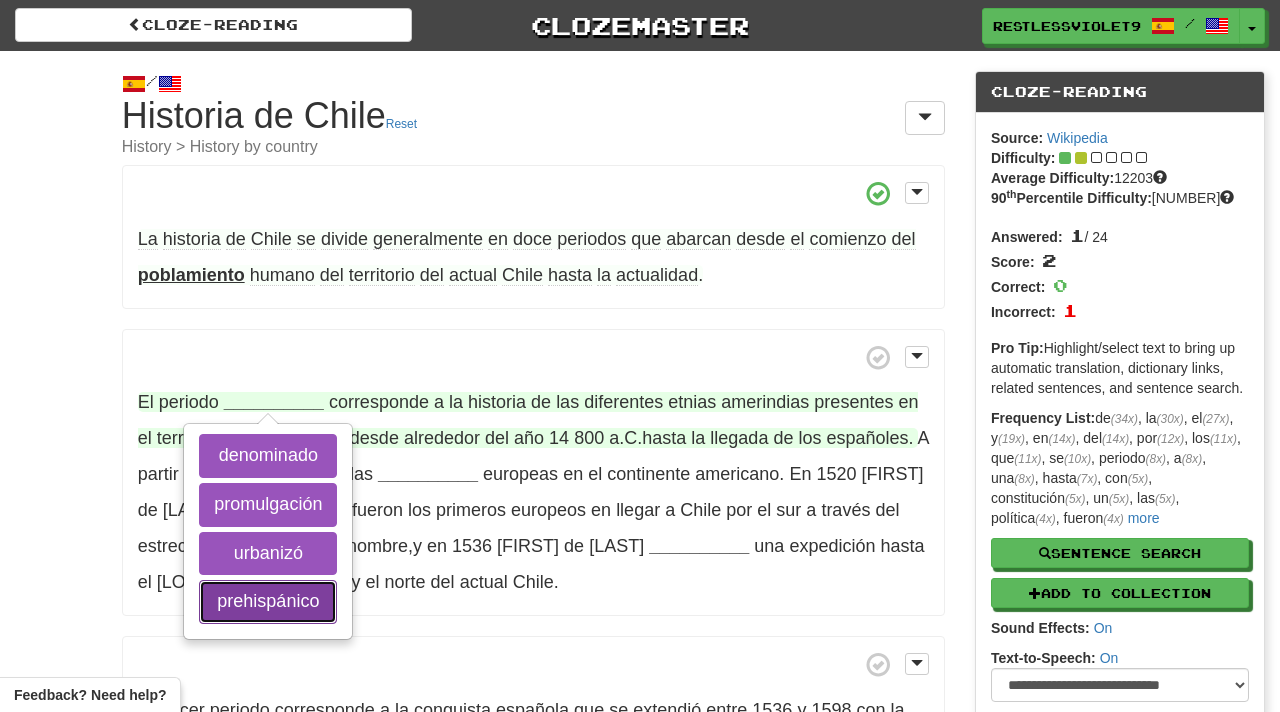 click on "prehispánico" at bounding box center [268, 602] 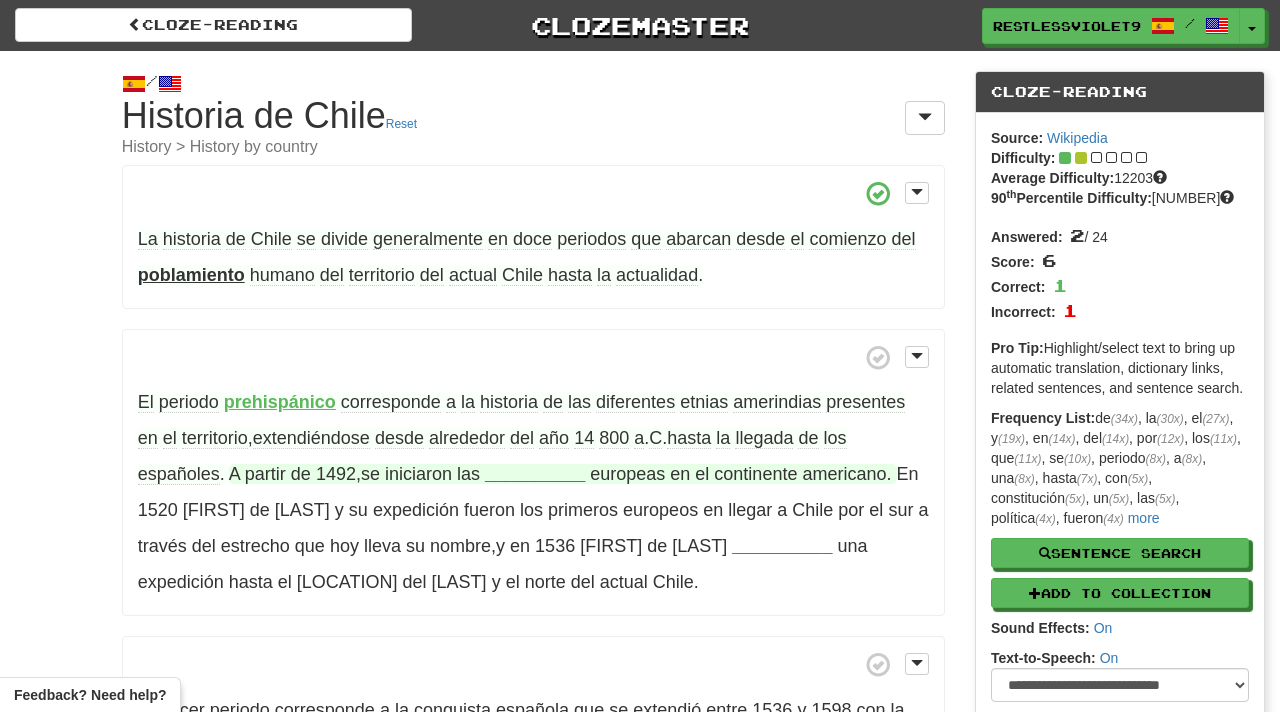 click on "__________" at bounding box center (535, 474) 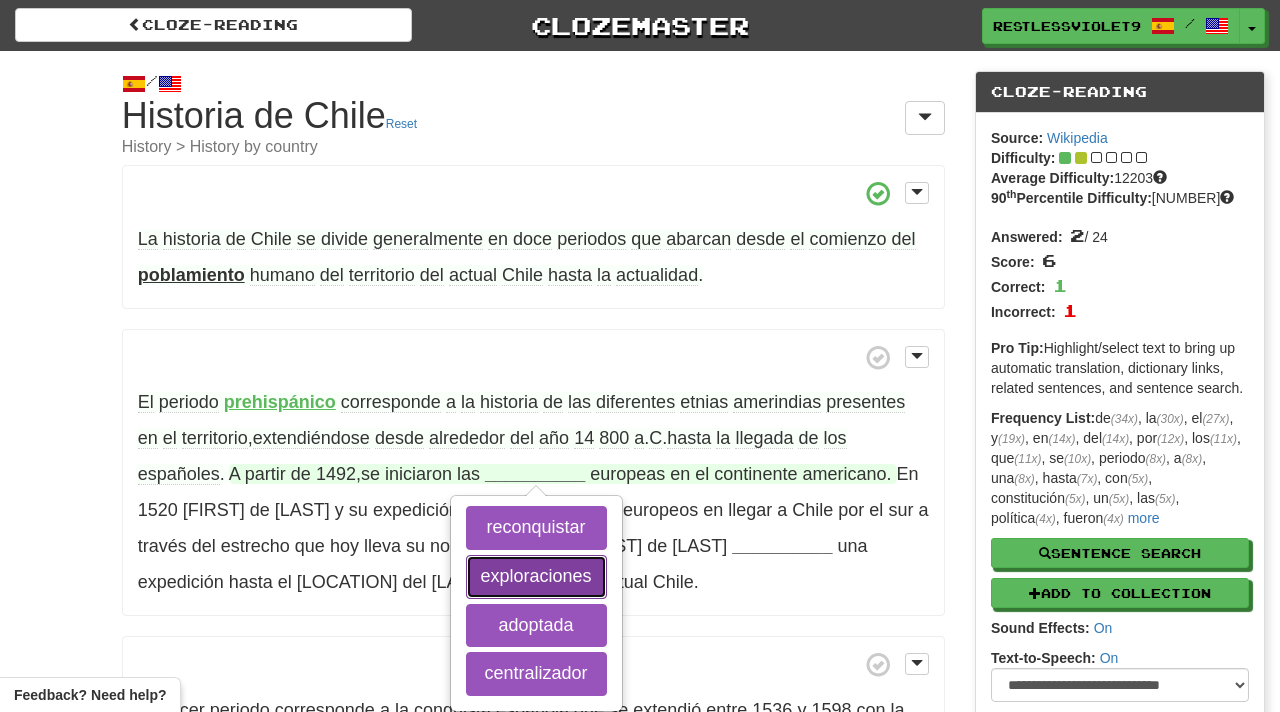 click on "exploraciones" at bounding box center [536, 577] 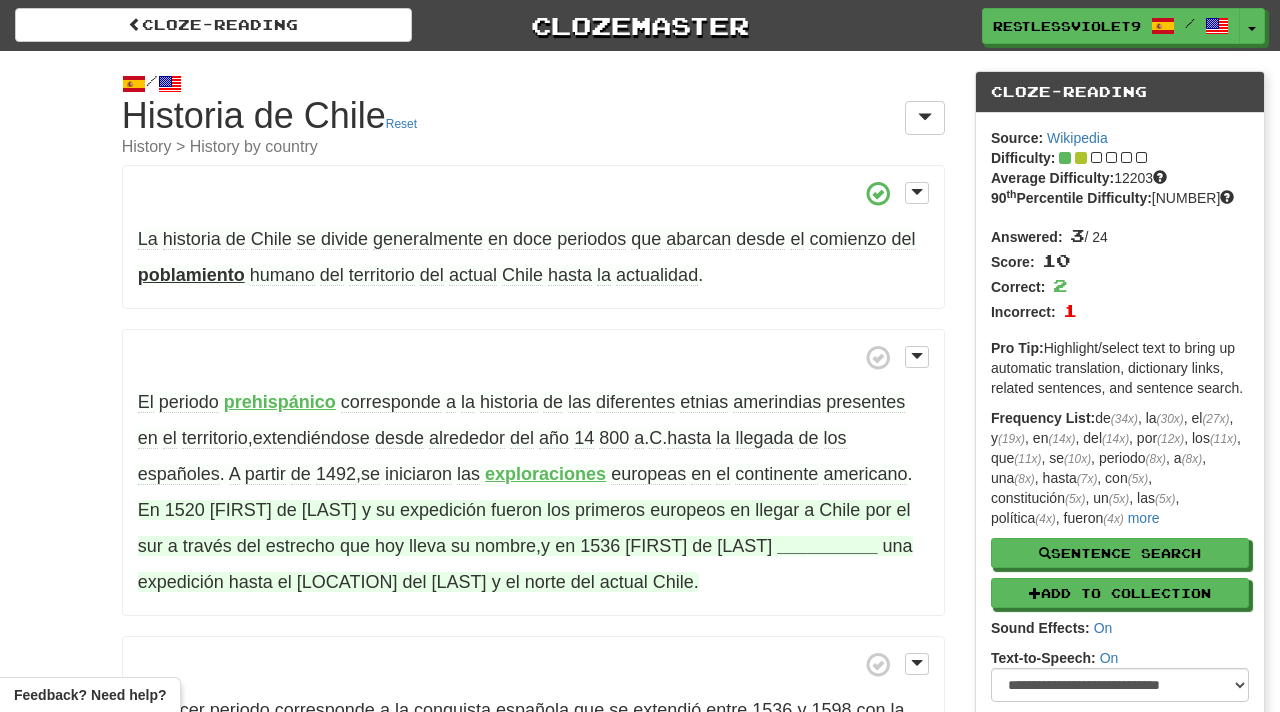 click on "__________" at bounding box center [827, 546] 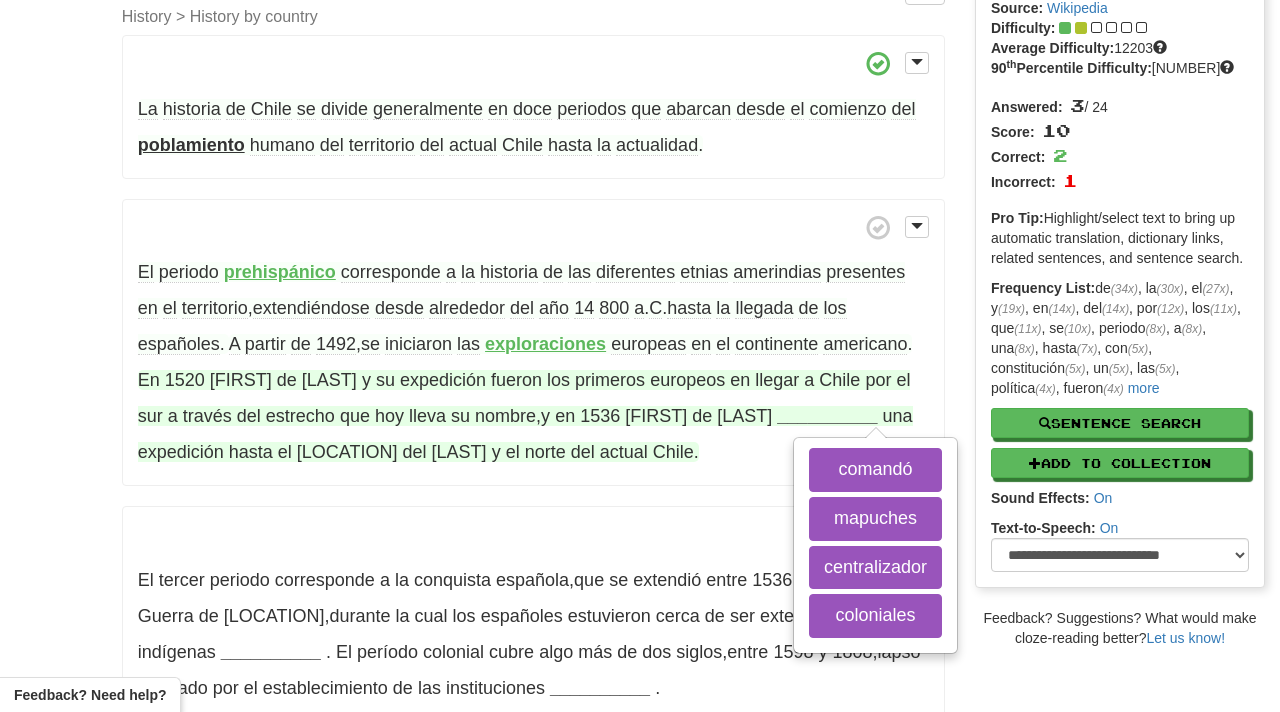 scroll, scrollTop: 132, scrollLeft: 0, axis: vertical 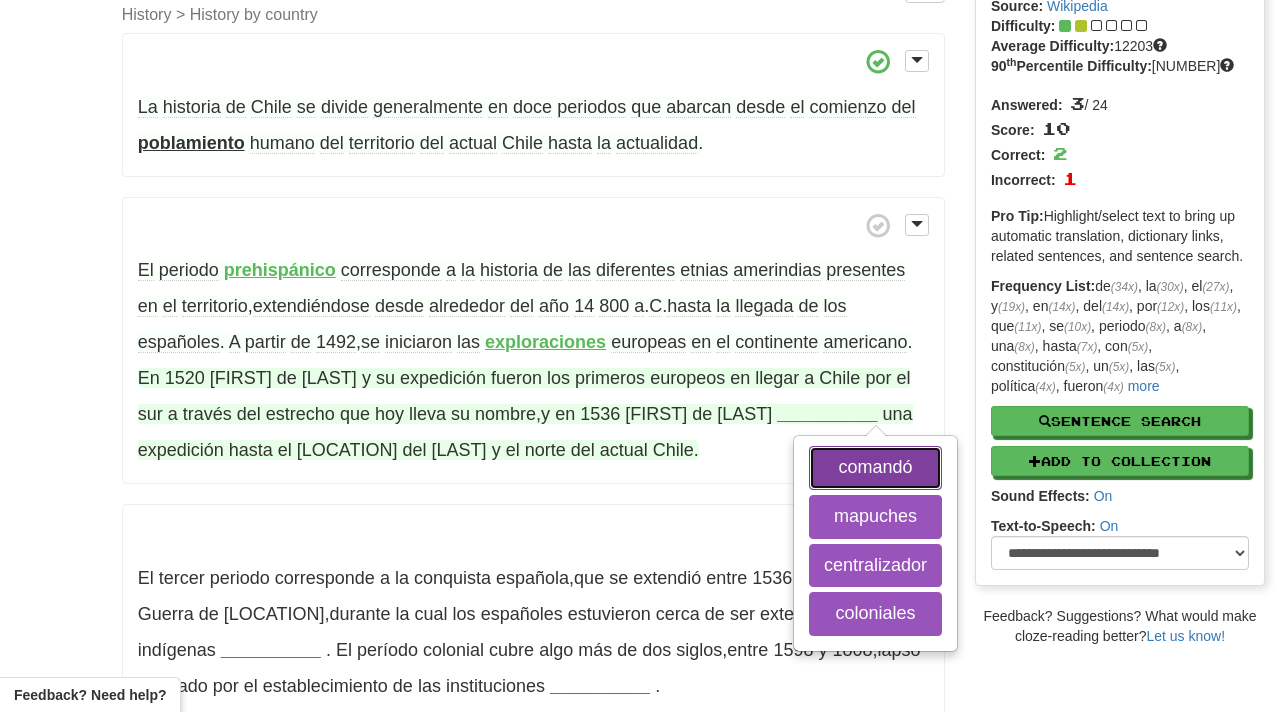 click on "comandó" at bounding box center (875, 468) 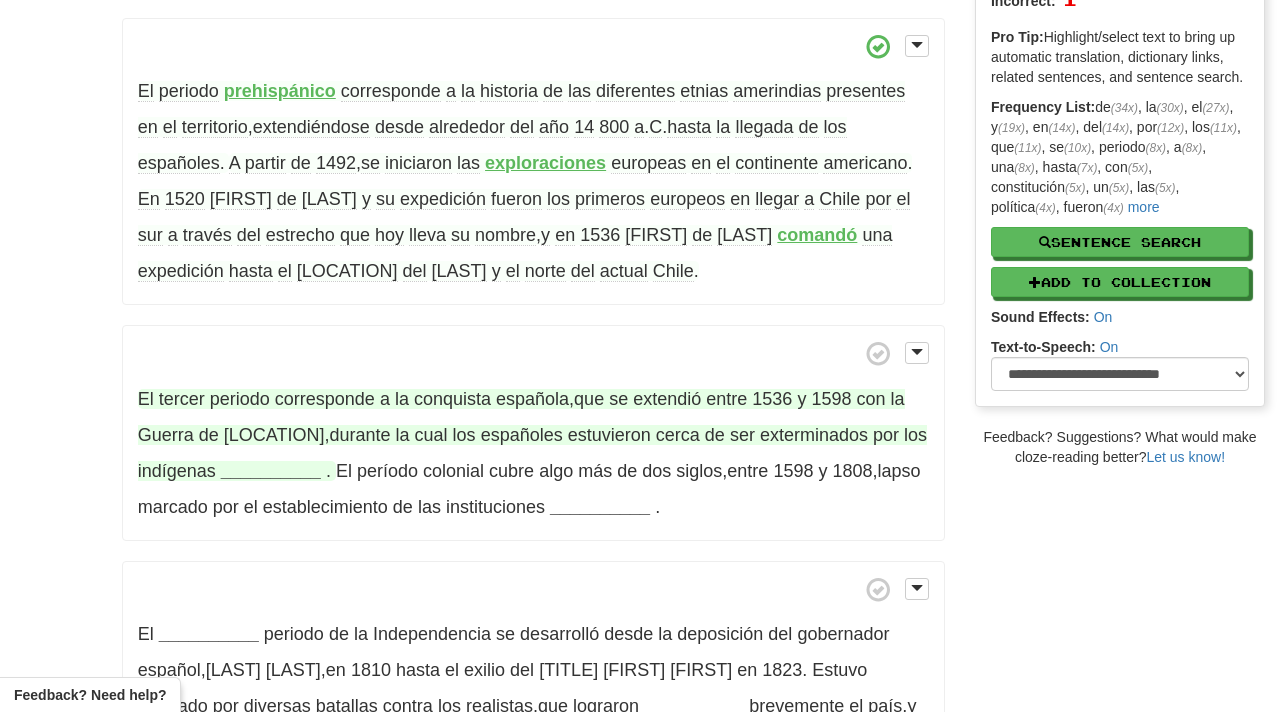 scroll, scrollTop: 358, scrollLeft: 0, axis: vertical 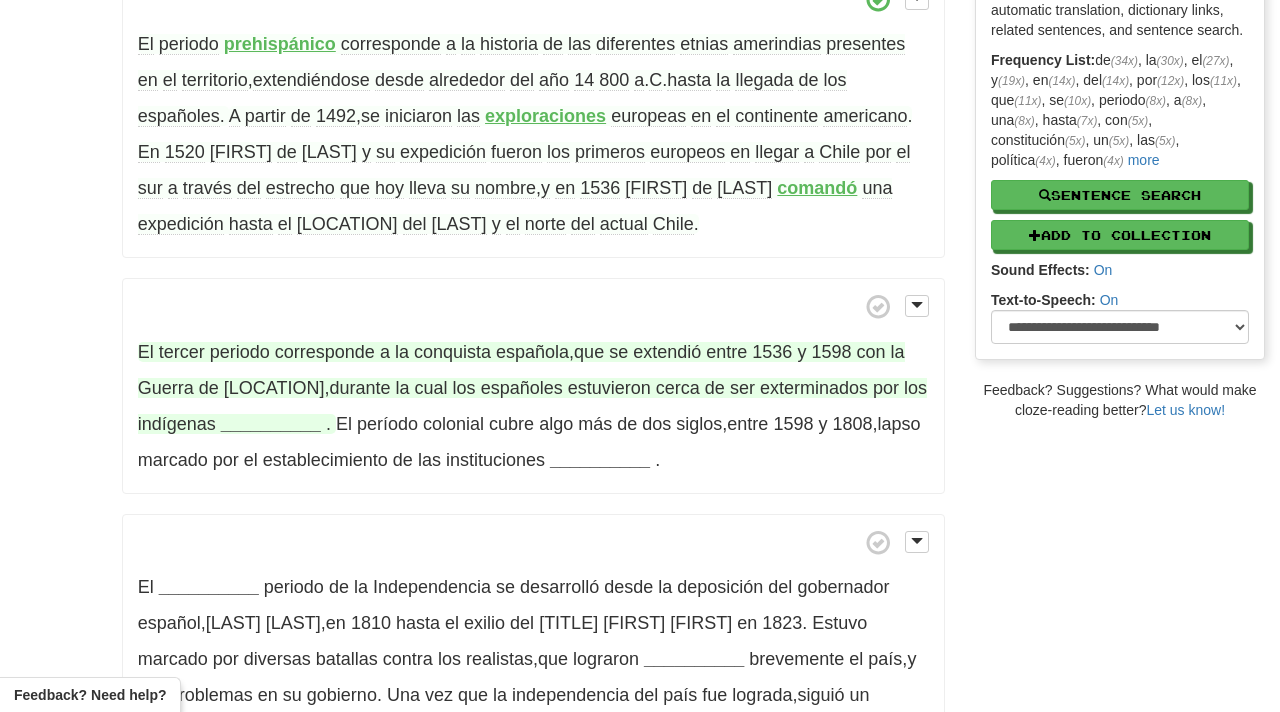 click on "__________" at bounding box center [271, 424] 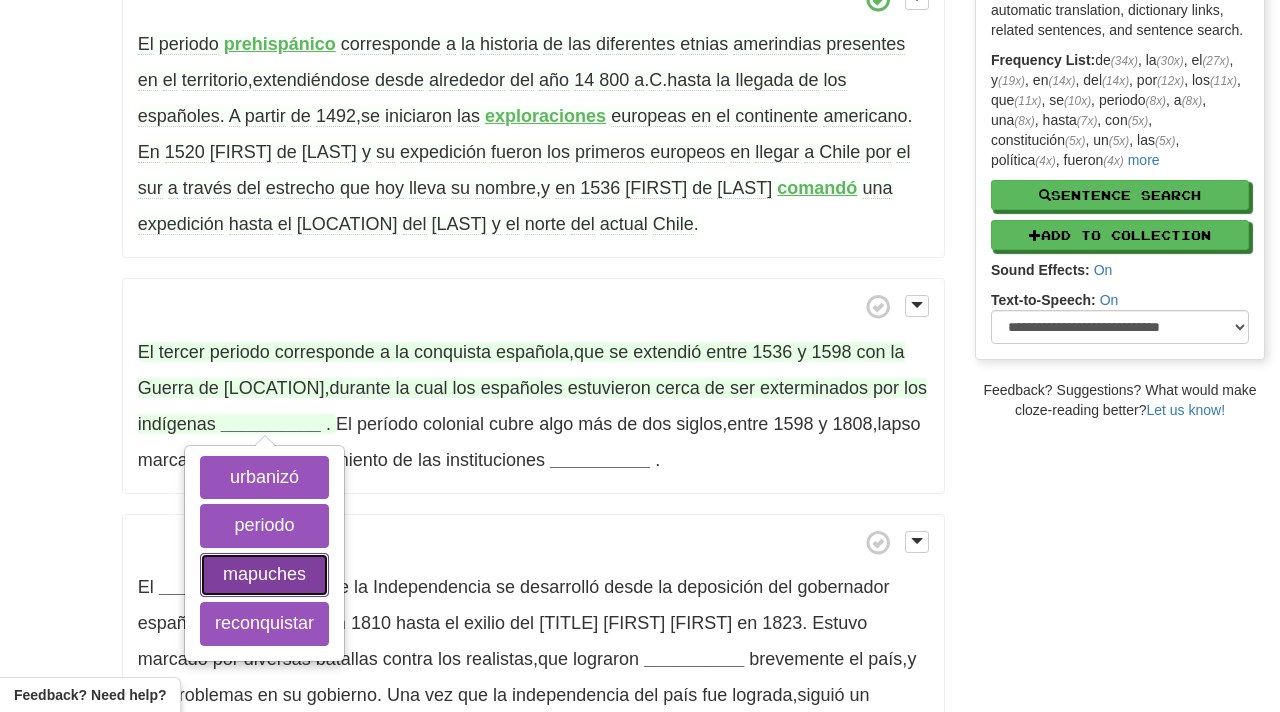 click on "mapuches" at bounding box center [264, 575] 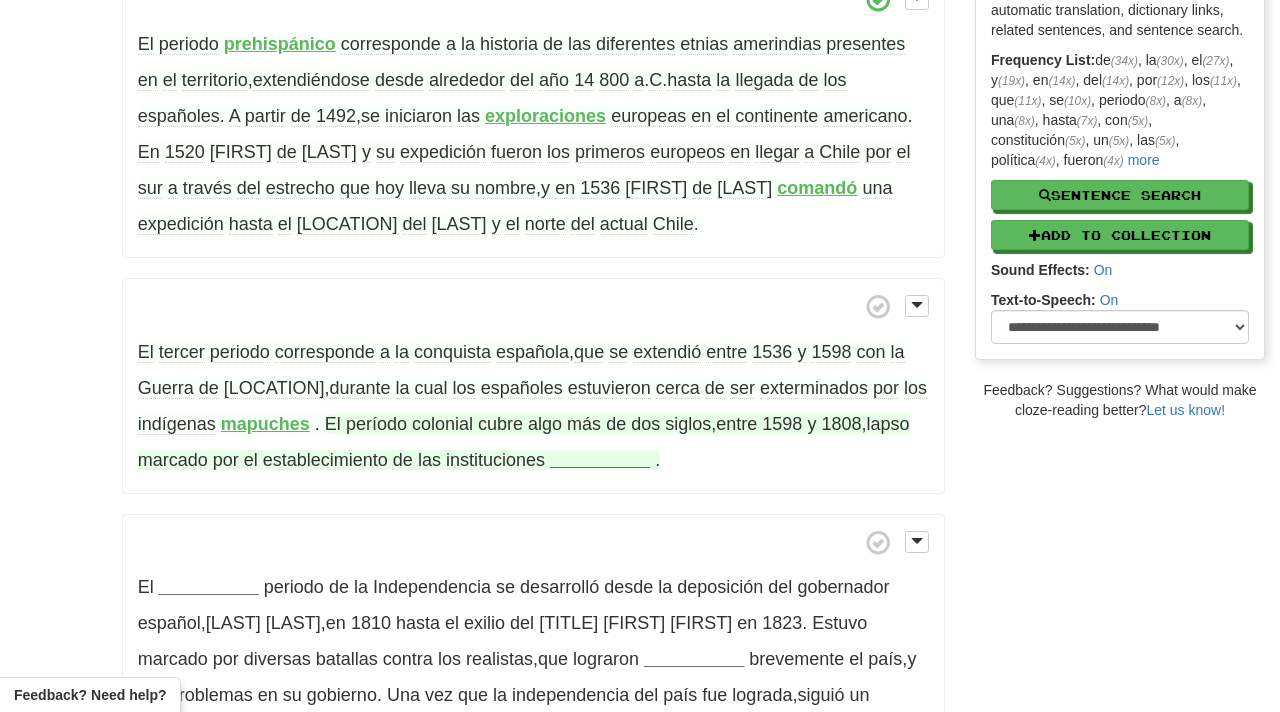 click on "__________" at bounding box center (600, 460) 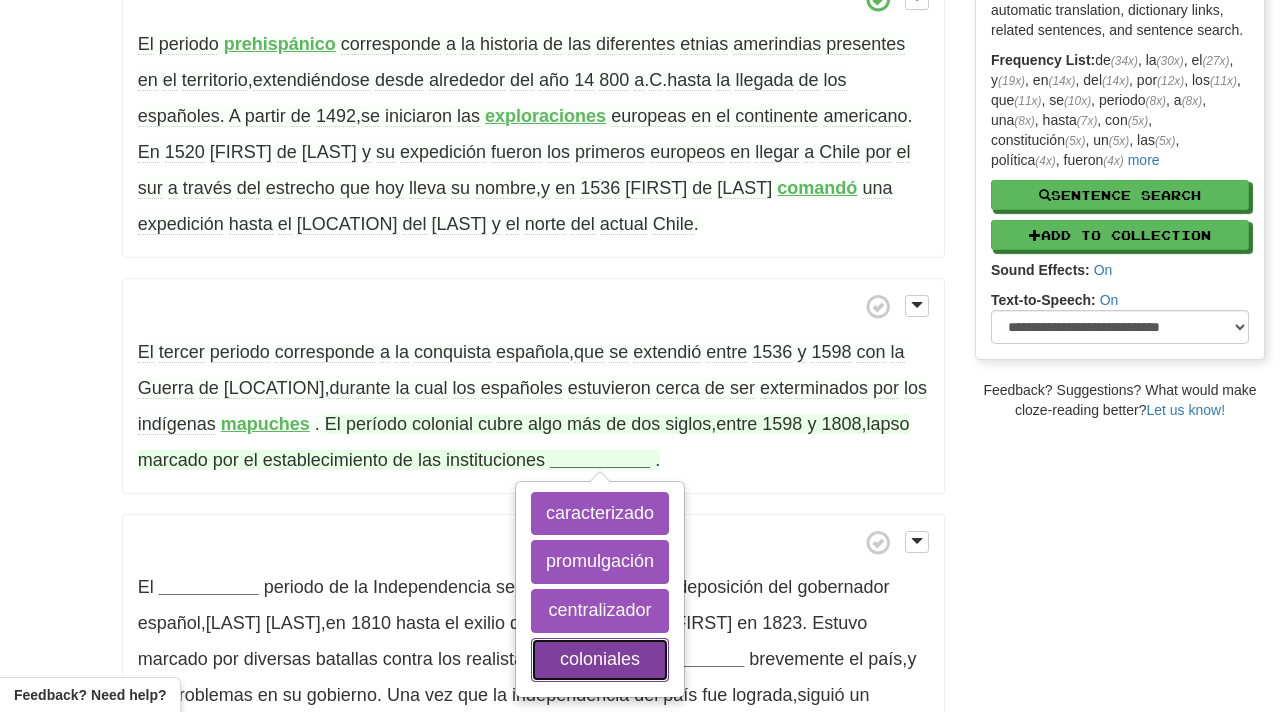 click on "coloniales" at bounding box center (600, 660) 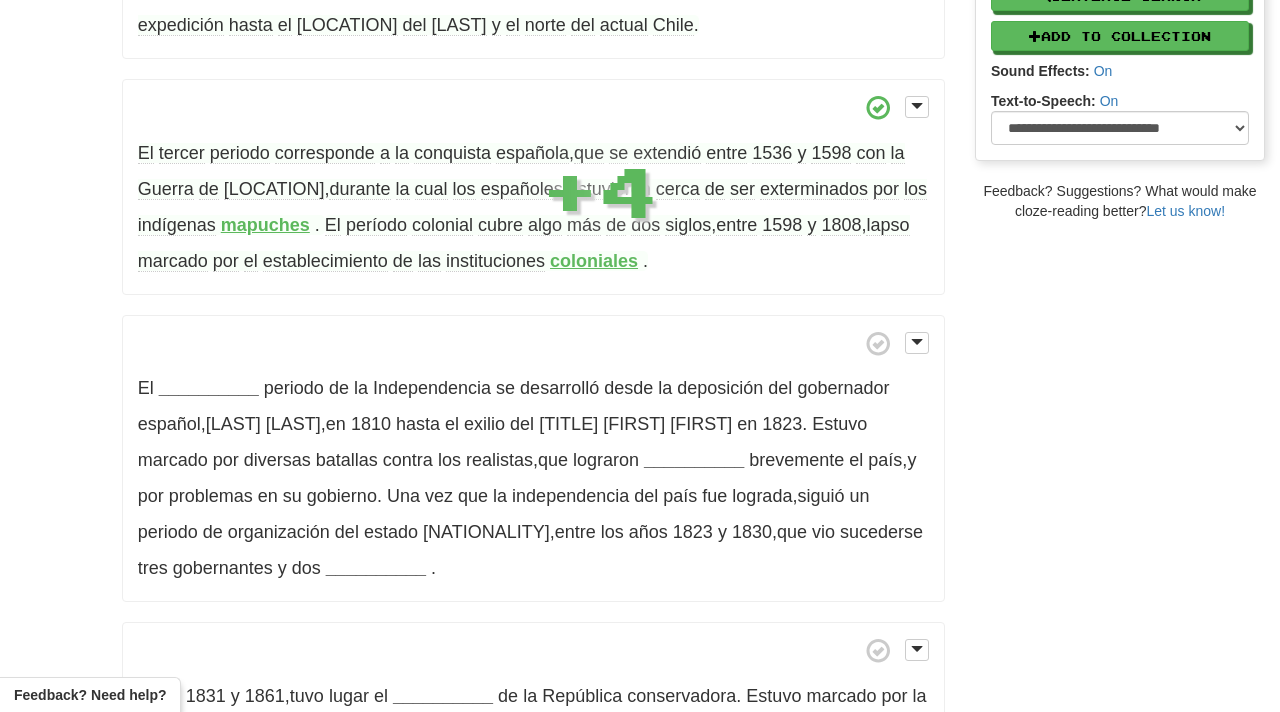 scroll, scrollTop: 564, scrollLeft: 0, axis: vertical 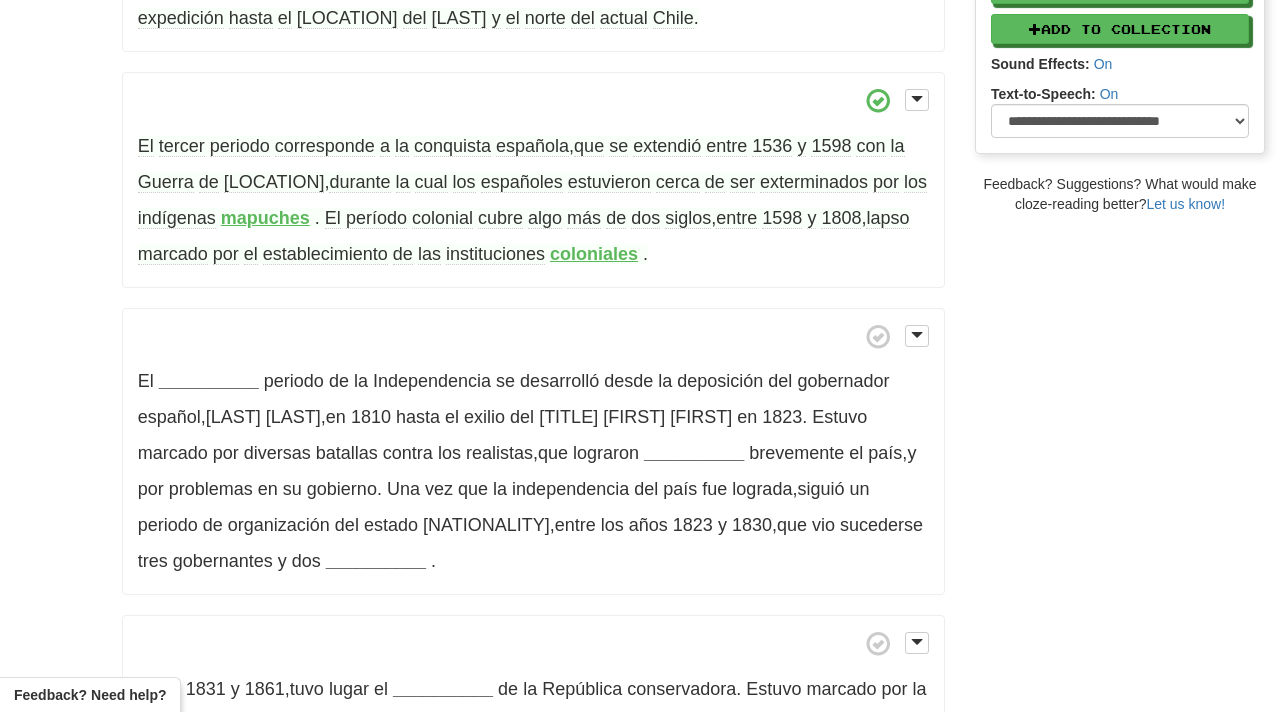 click on "El
__________
periodo   de   la   Independencia   se   desarrolló   desde   la   deposición   del   gobernador   español ,  García   Carrasco ,  en   1810   hasta   el   exilio   del   Libertador   Bernardo   O'Higgins   en   1823 .
Estuvo   marcado   por   diversas   batallas   contra   los   realistas ,  que   lograron
__________
brevemente   el   país ,  y   por   problemas   en   su   gobierno .
Una   vez   que   la   independencia   del   país   fue   lograda ,  siguió   un   periodo   de   organización   del   estado   chileno ,  entre   los   años   1823   y   1830 ,  que   vio   sucederse   tres   gobernantes   y   dos
__________
." at bounding box center (533, 452) 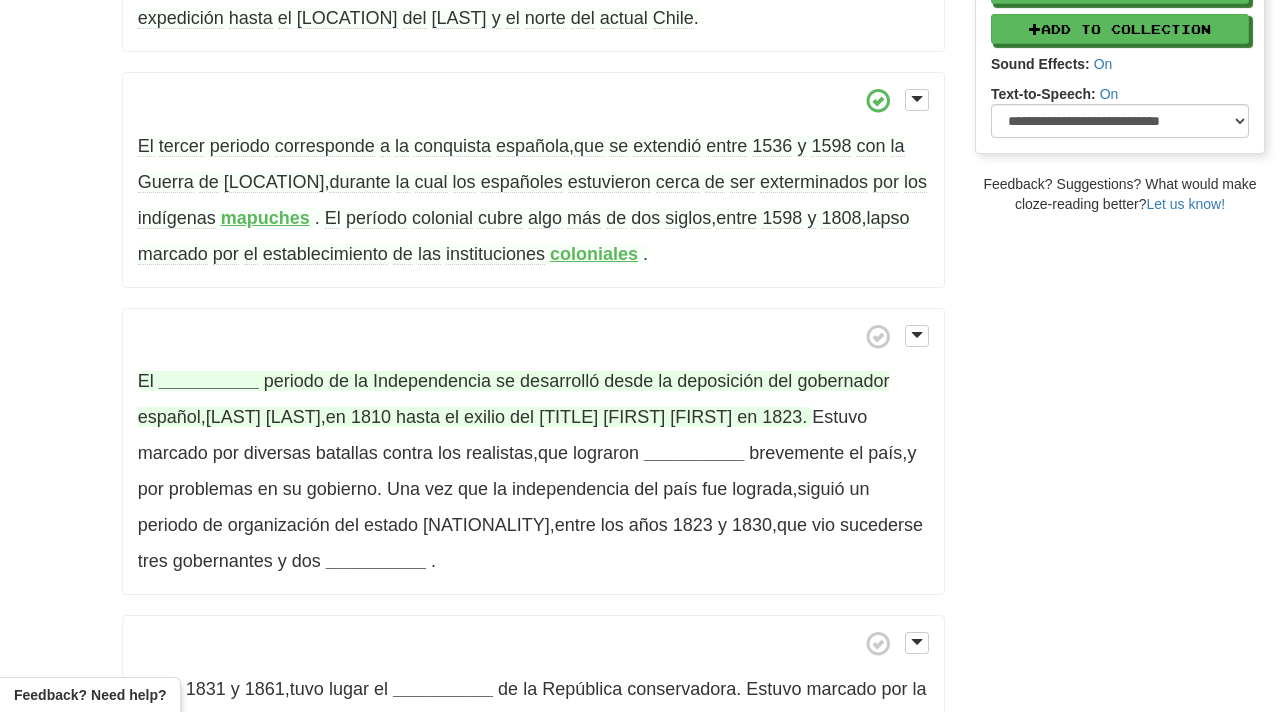 click on "__________" at bounding box center [209, 381] 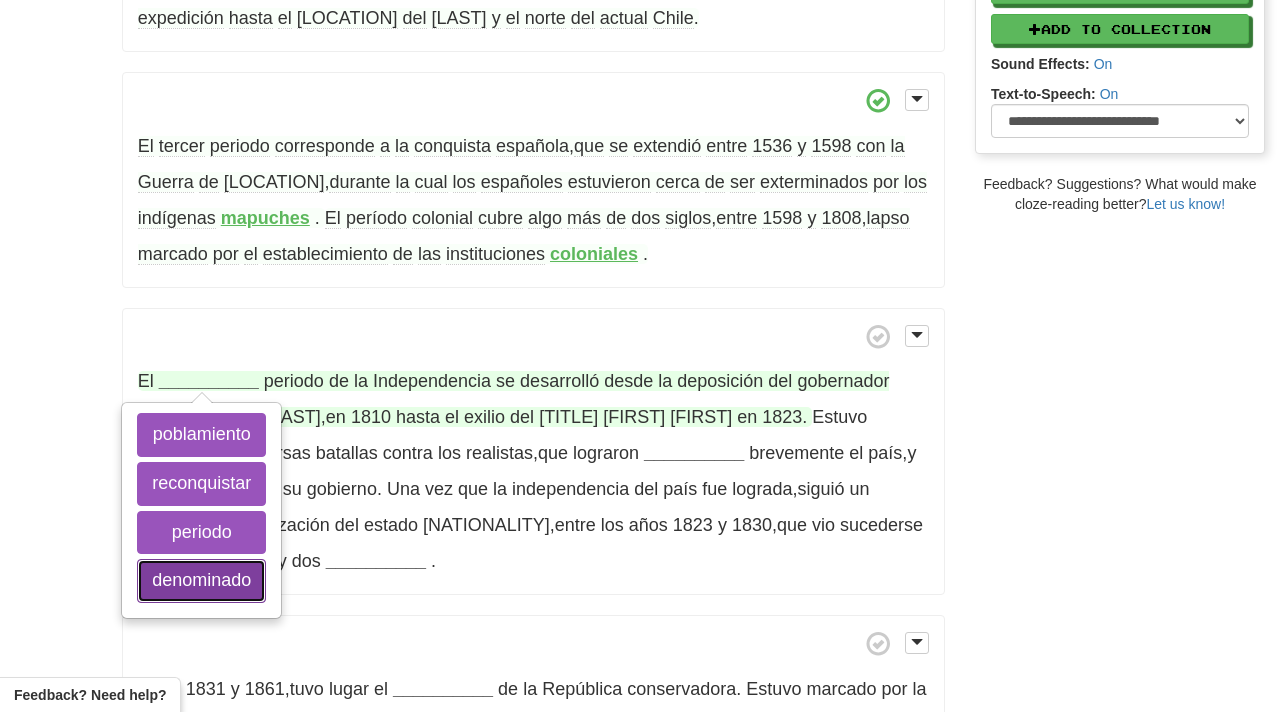 click on "denominado" at bounding box center (201, 581) 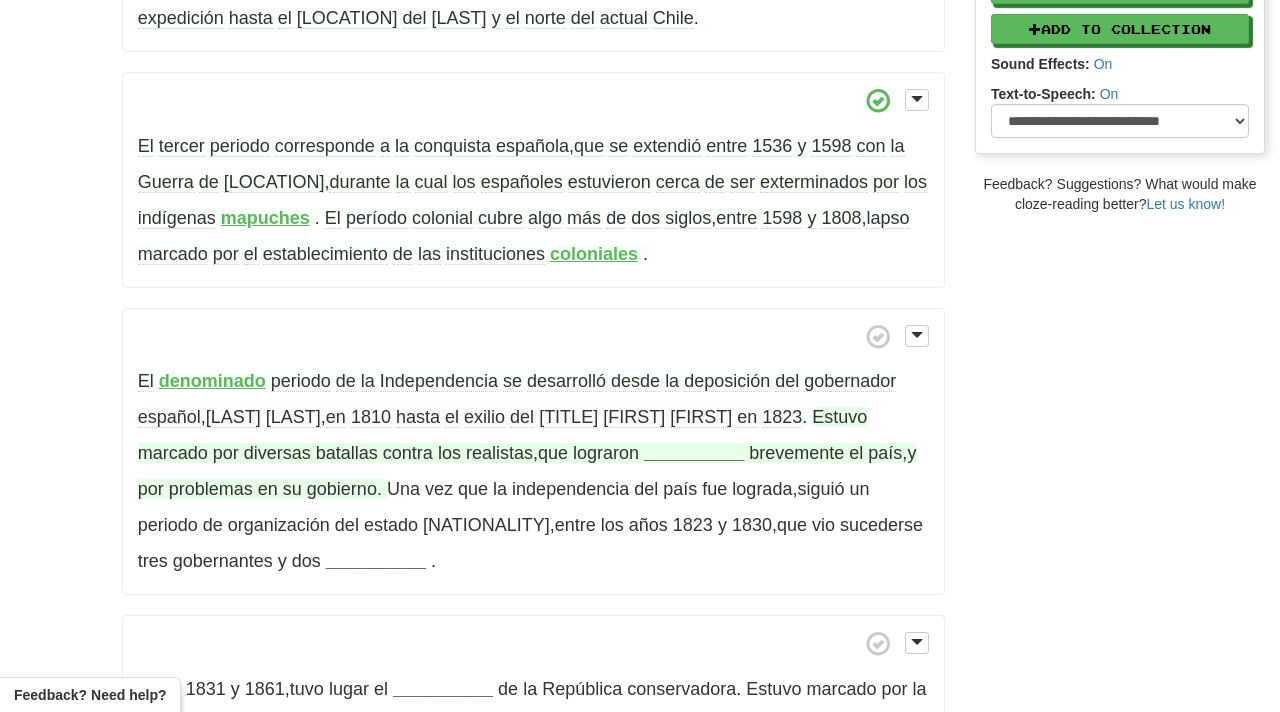 click on "__________" at bounding box center [694, 453] 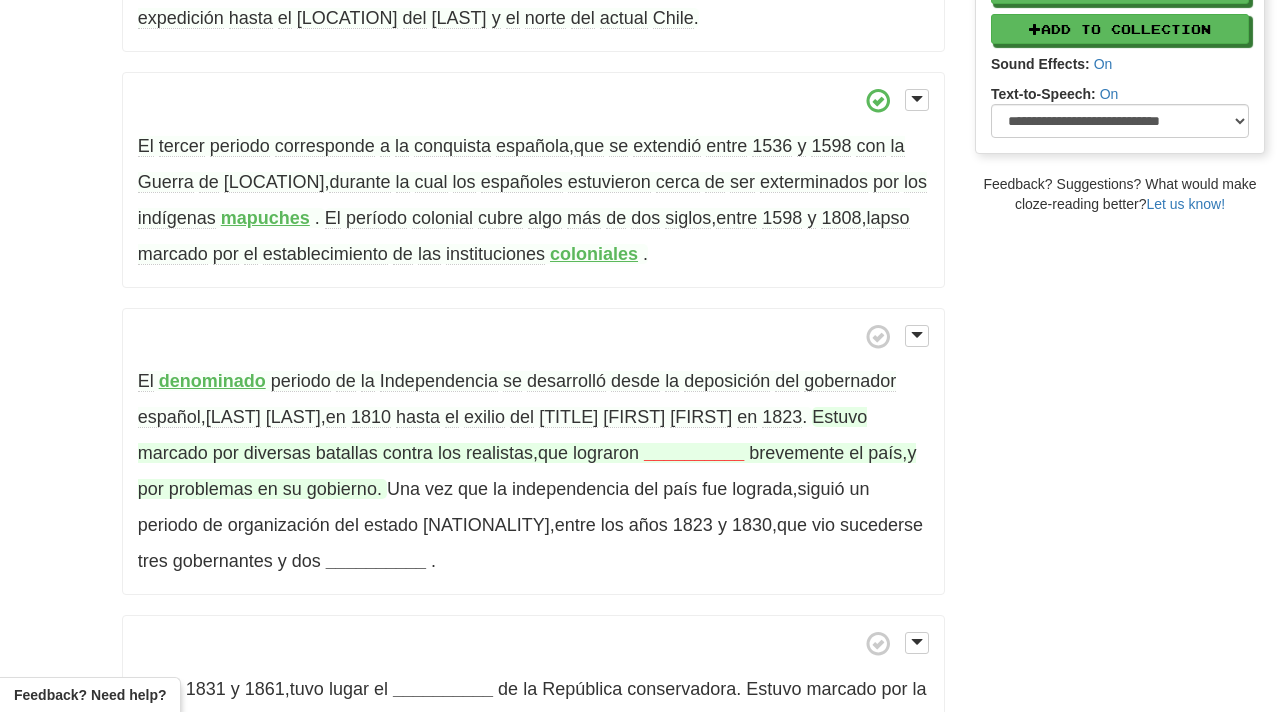 click on "reconquistar" at bounding box center [1432, 520] 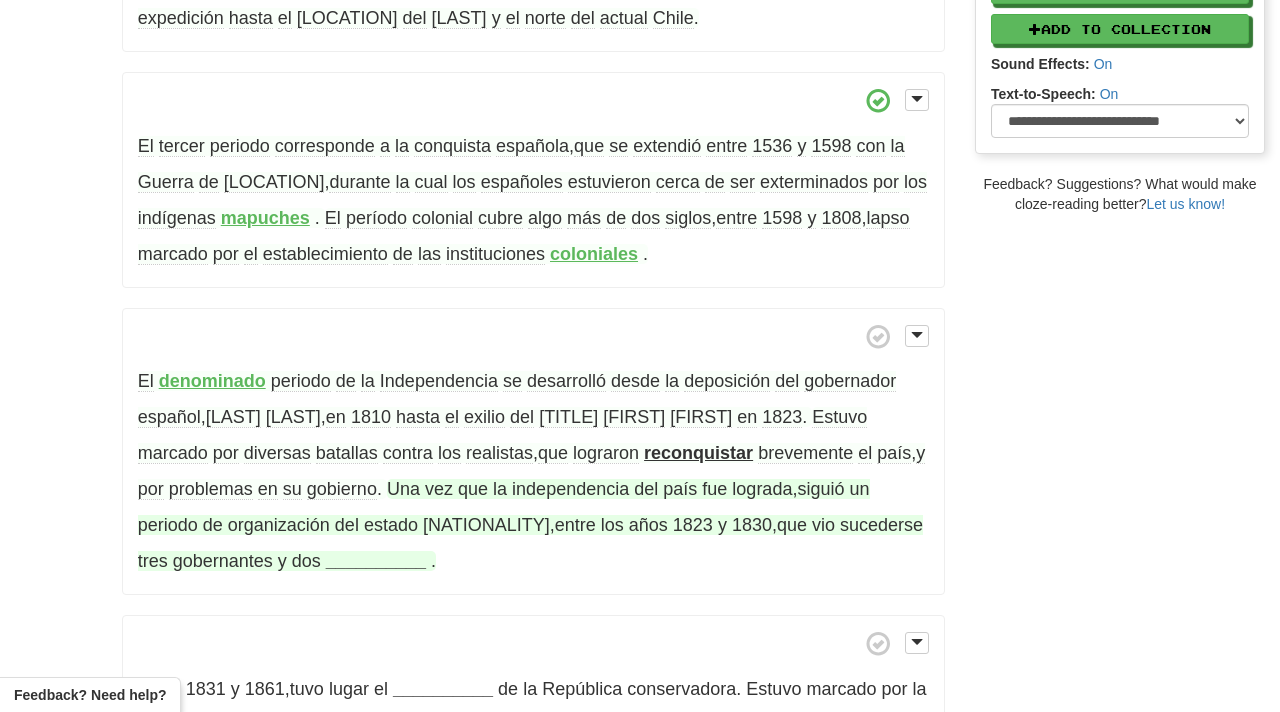 click on "__________" at bounding box center (376, 561) 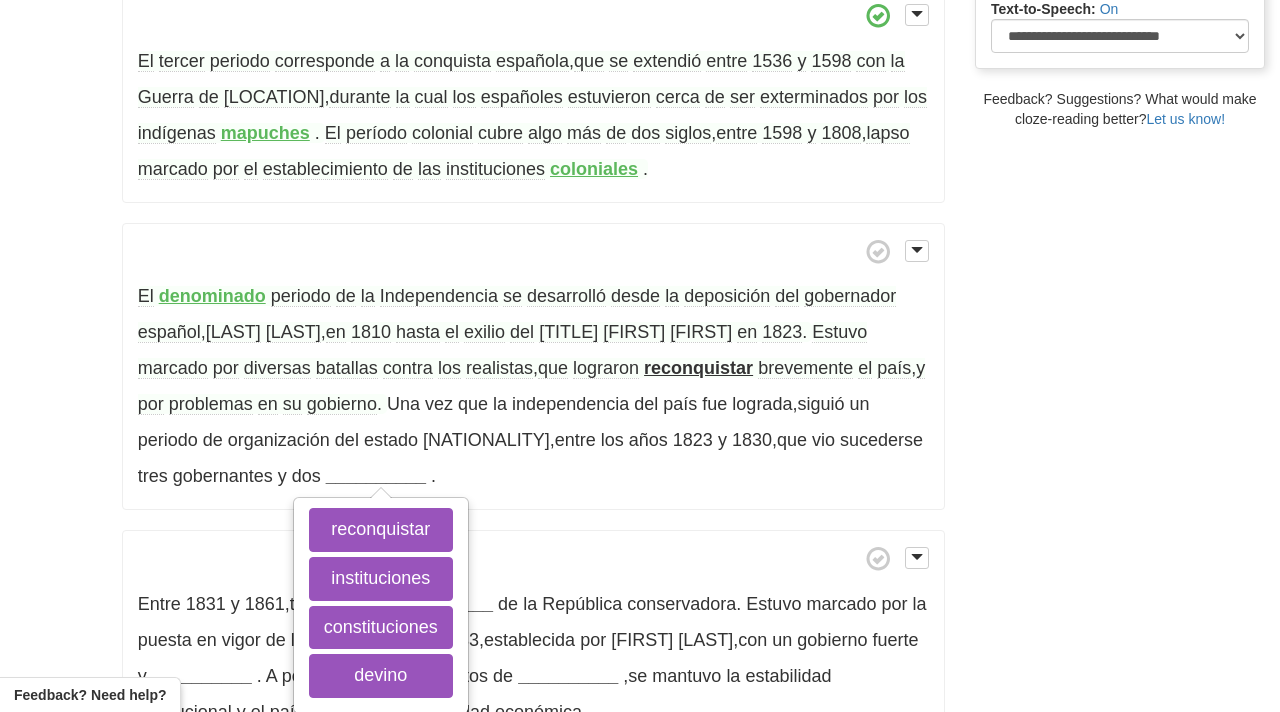 scroll, scrollTop: 676, scrollLeft: 0, axis: vertical 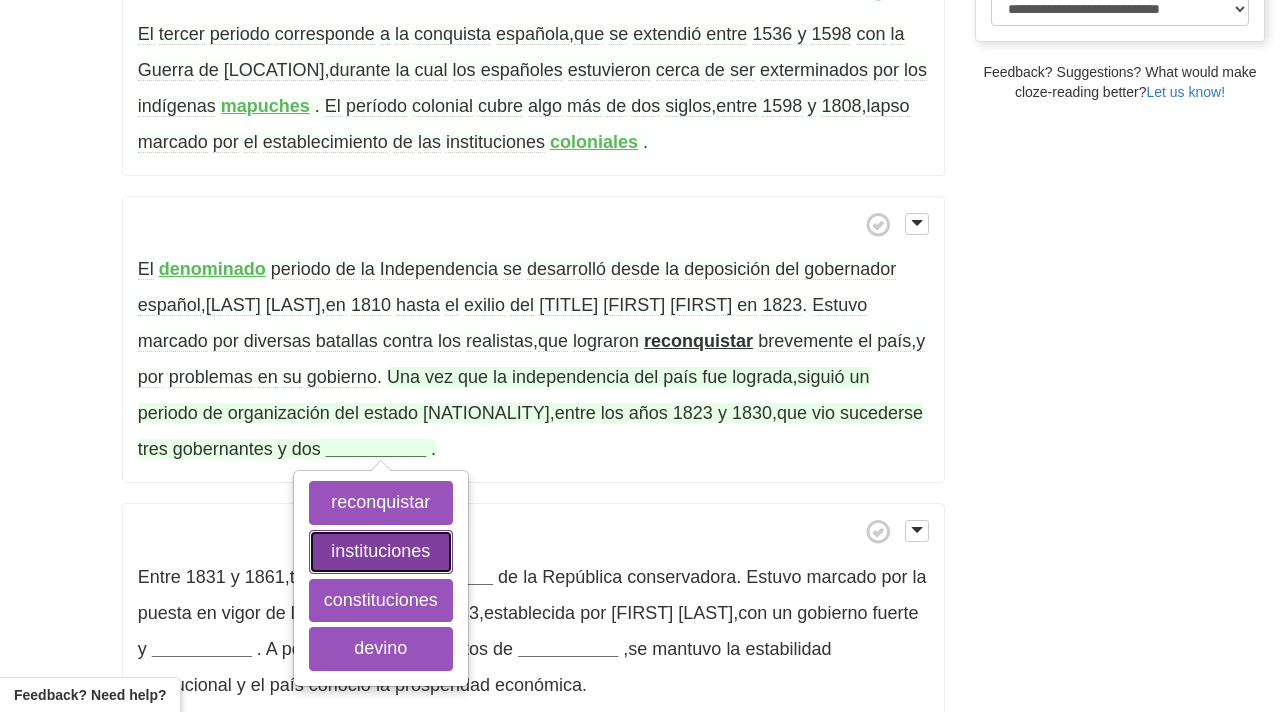 click on "instituciones" at bounding box center (381, 552) 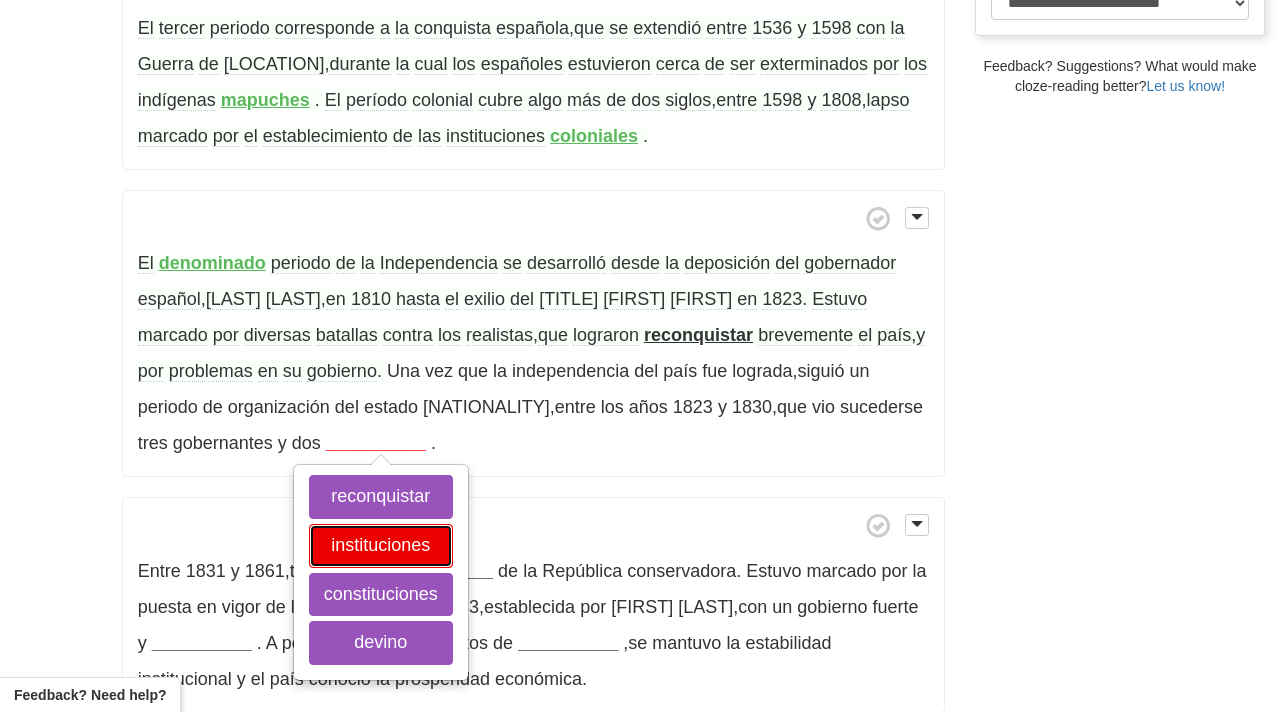 scroll, scrollTop: 683, scrollLeft: 0, axis: vertical 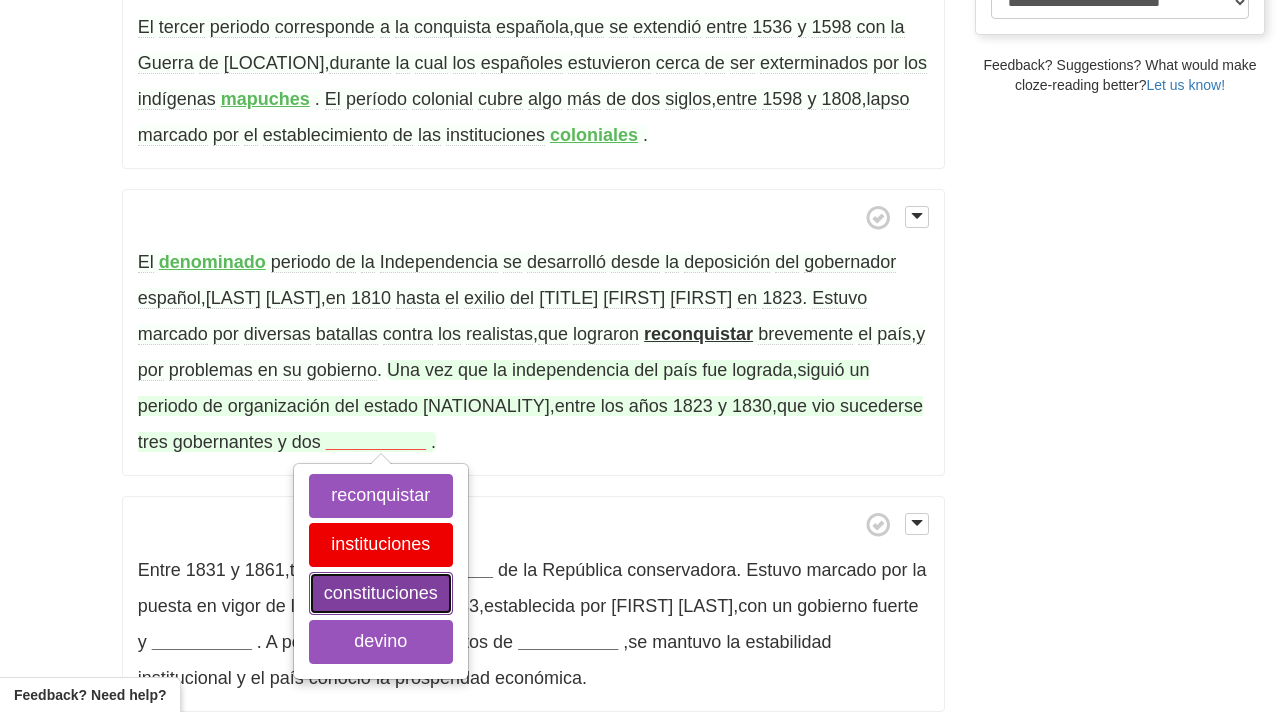 click on "constituciones" at bounding box center (381, 594) 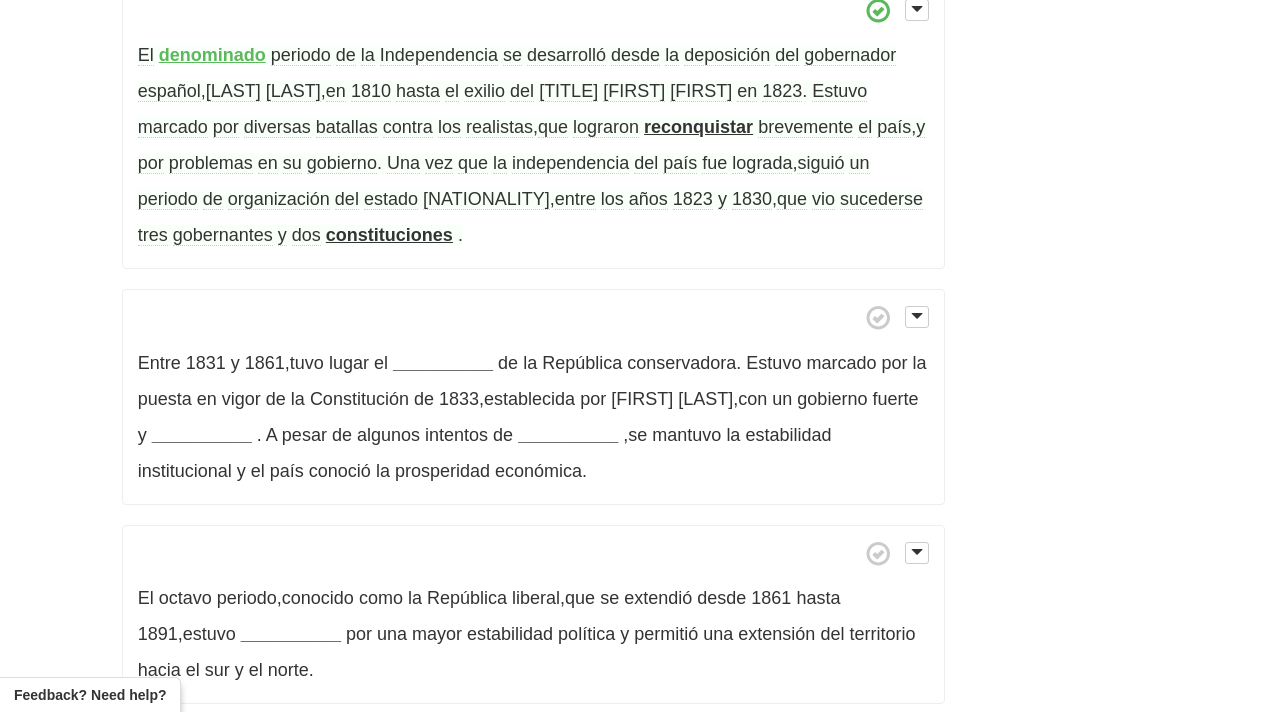 scroll, scrollTop: 896, scrollLeft: 0, axis: vertical 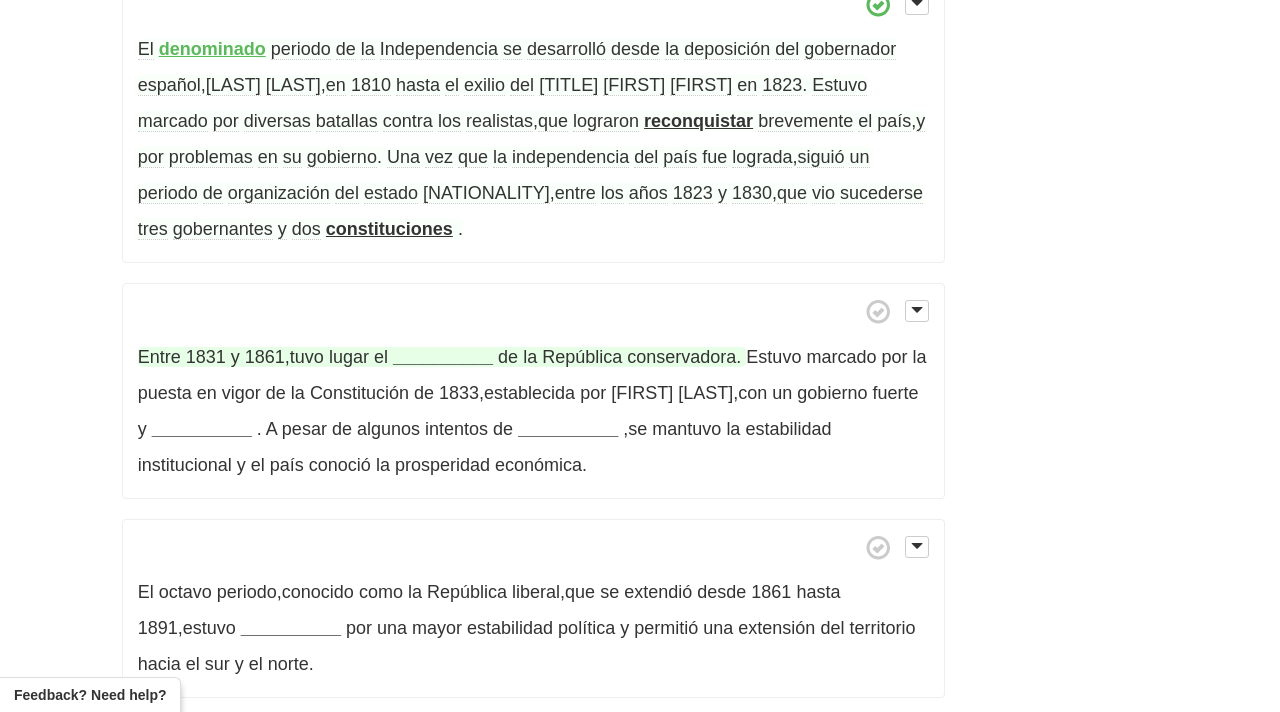 click on "__________" at bounding box center (443, 357) 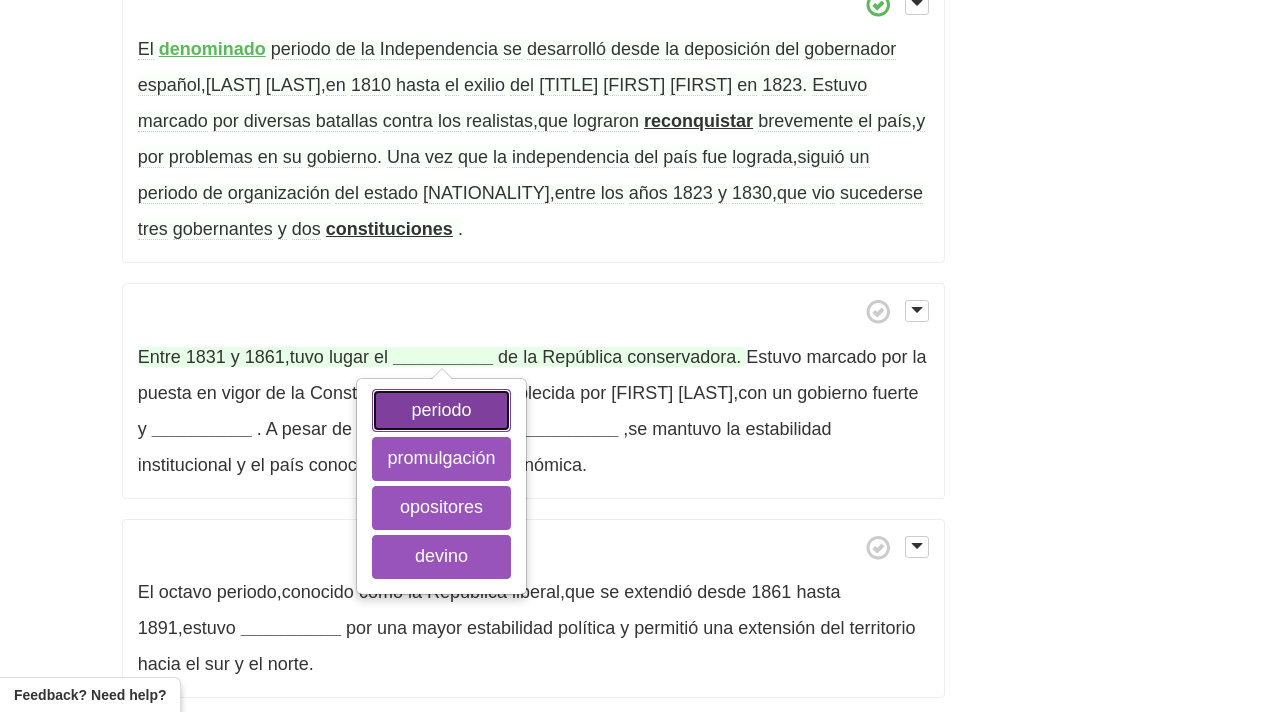 click on "periodo" at bounding box center [441, 411] 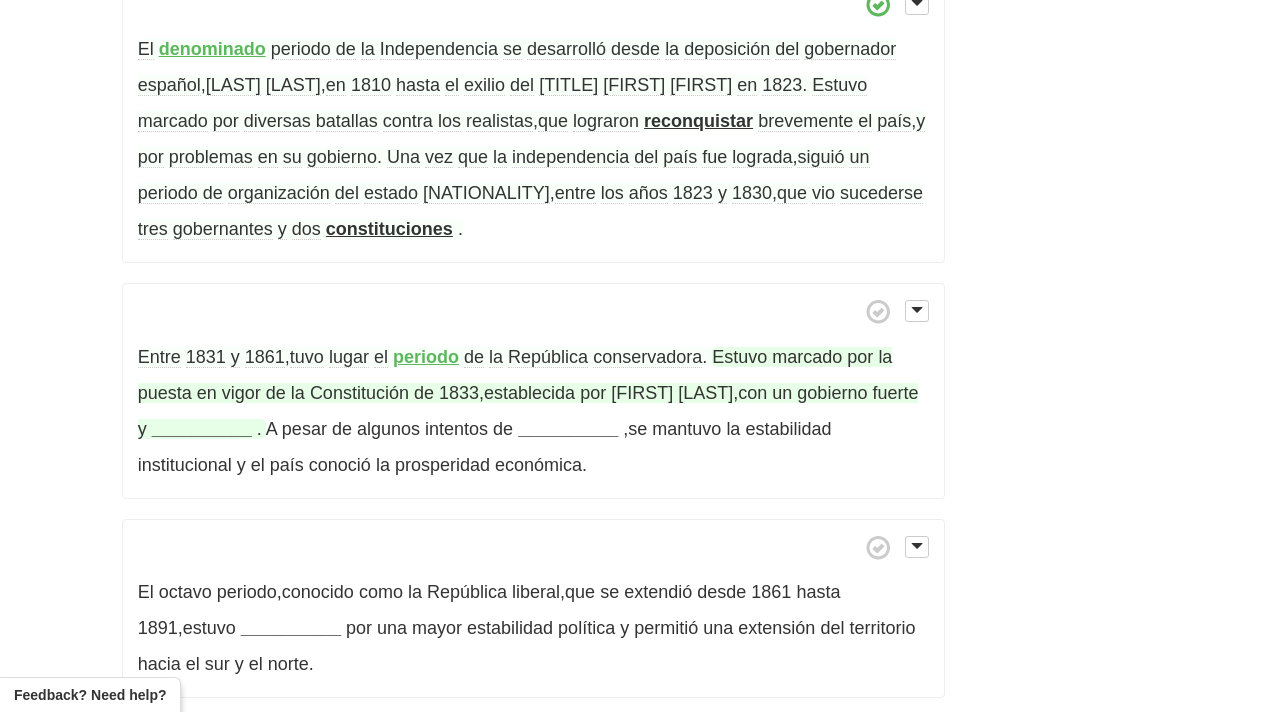 click on "__________" at bounding box center (202, 429) 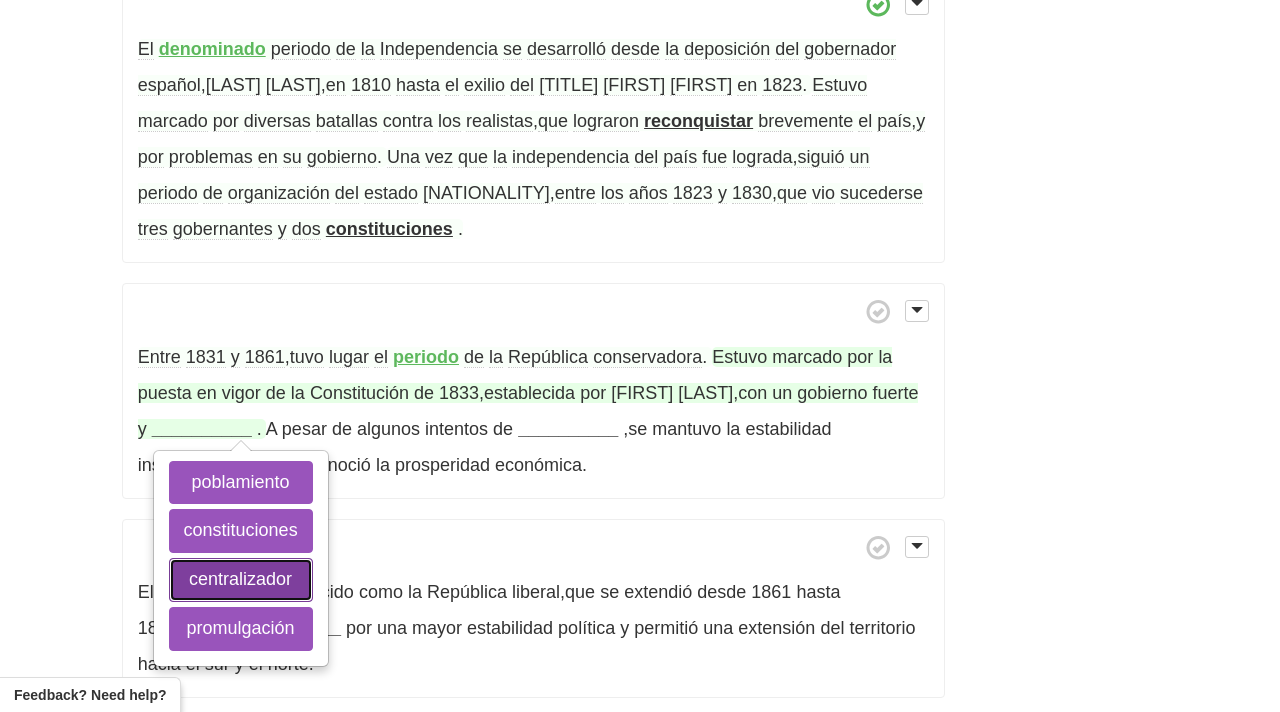 click on "centralizador" at bounding box center (241, 580) 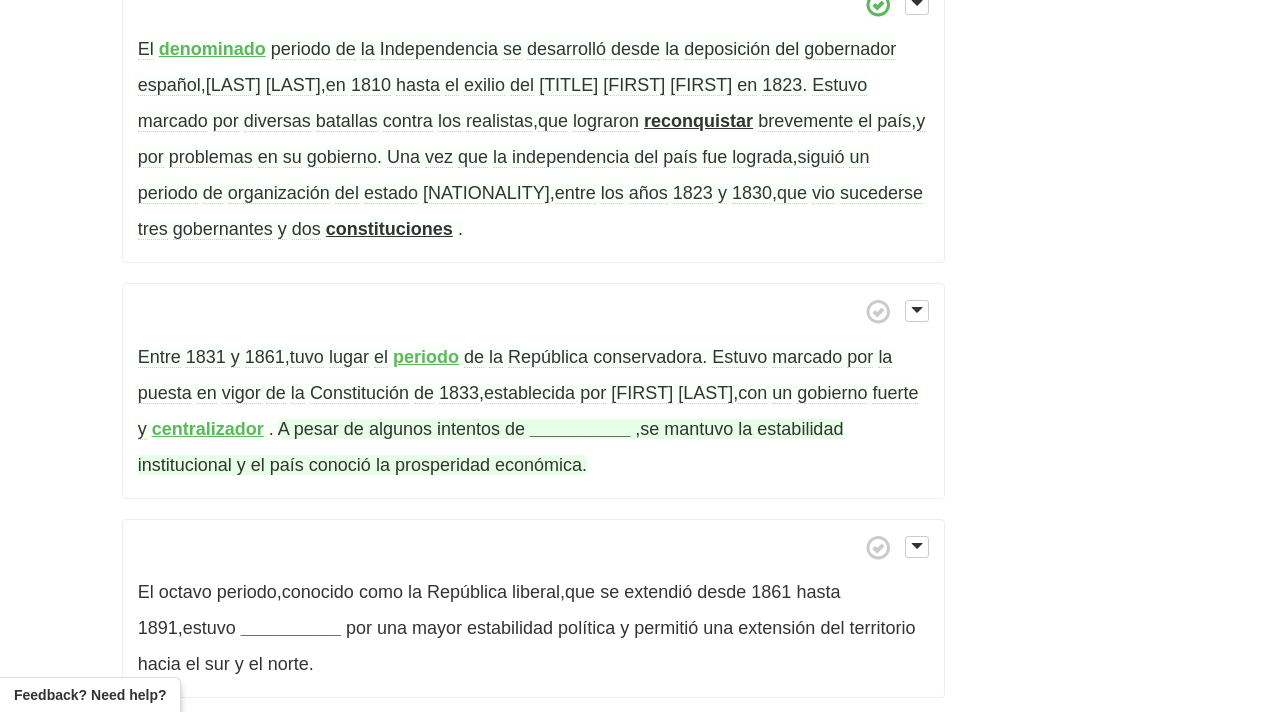 click on "__________" at bounding box center [580, 429] 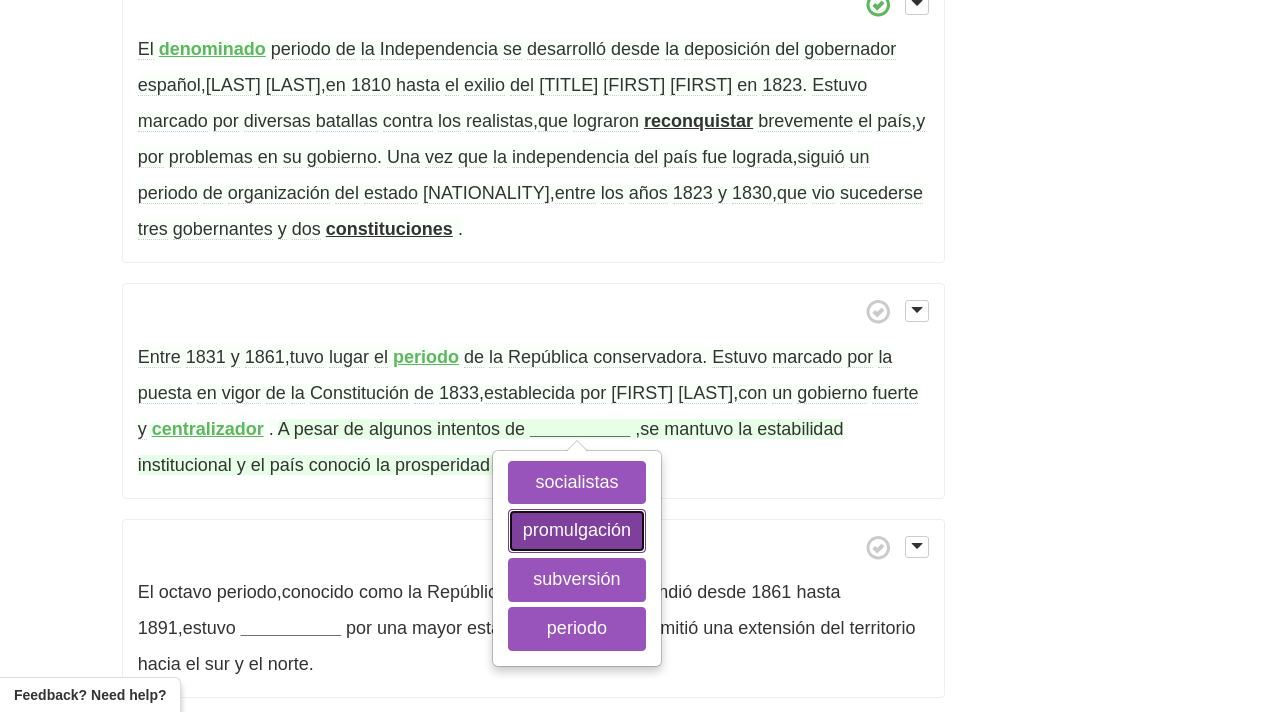 click on "promulgación" at bounding box center (577, 531) 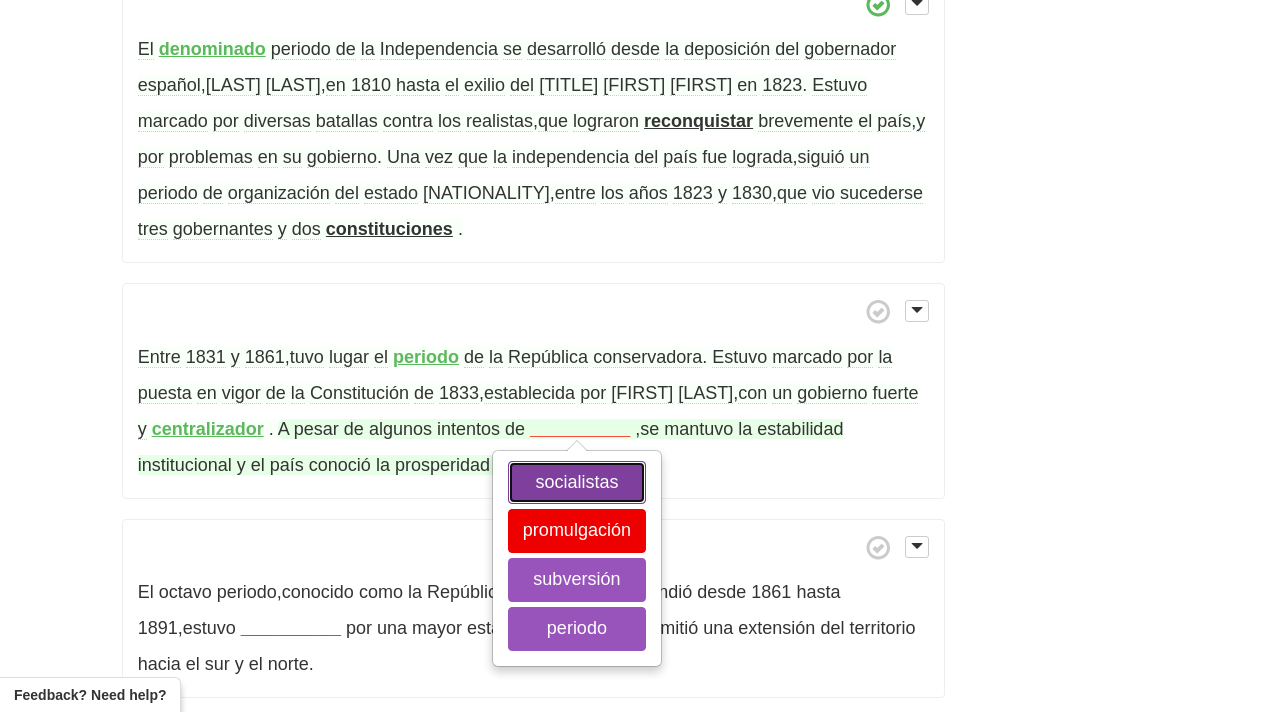 click on "socialistas" at bounding box center [577, 483] 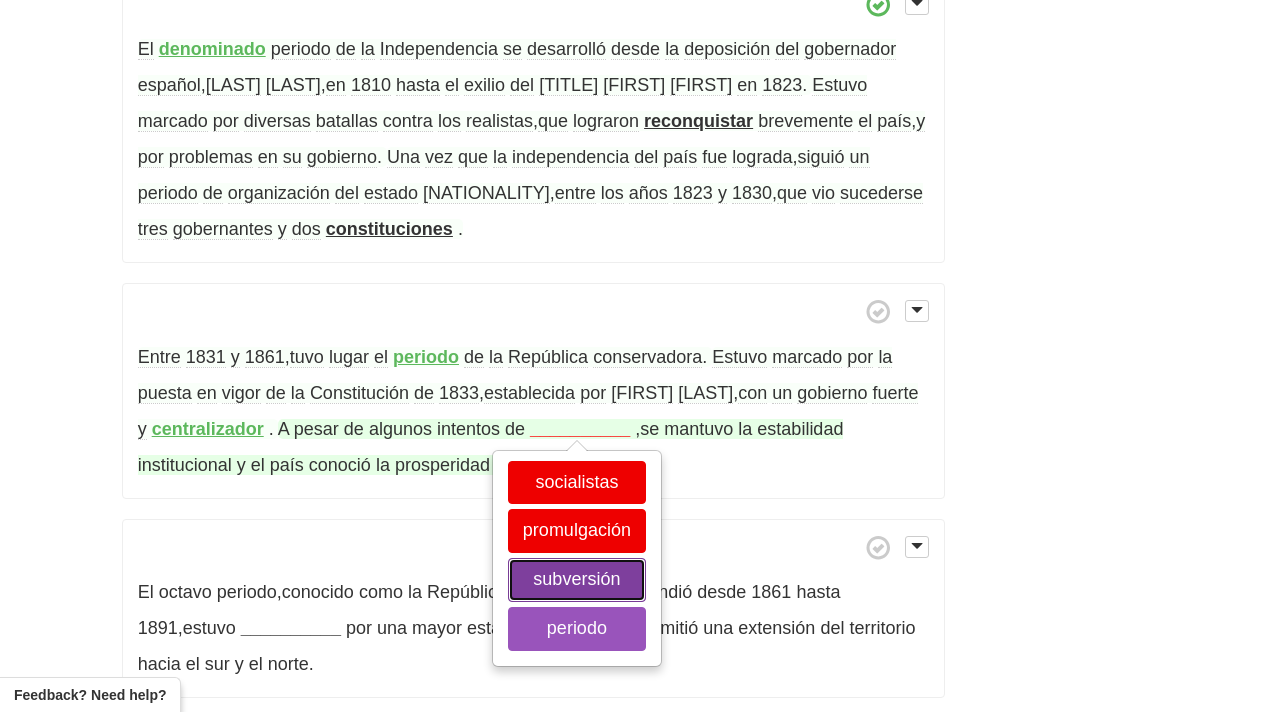 click on "subversión" at bounding box center (577, 580) 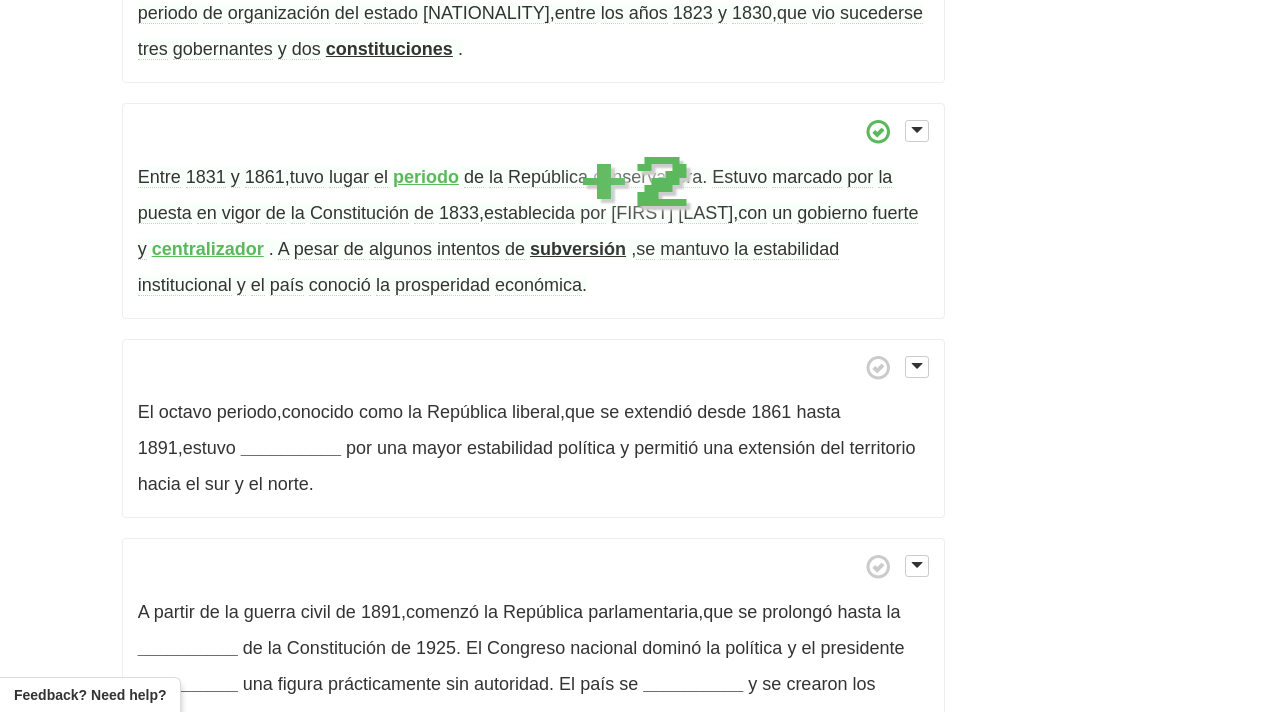 scroll, scrollTop: 1078, scrollLeft: 0, axis: vertical 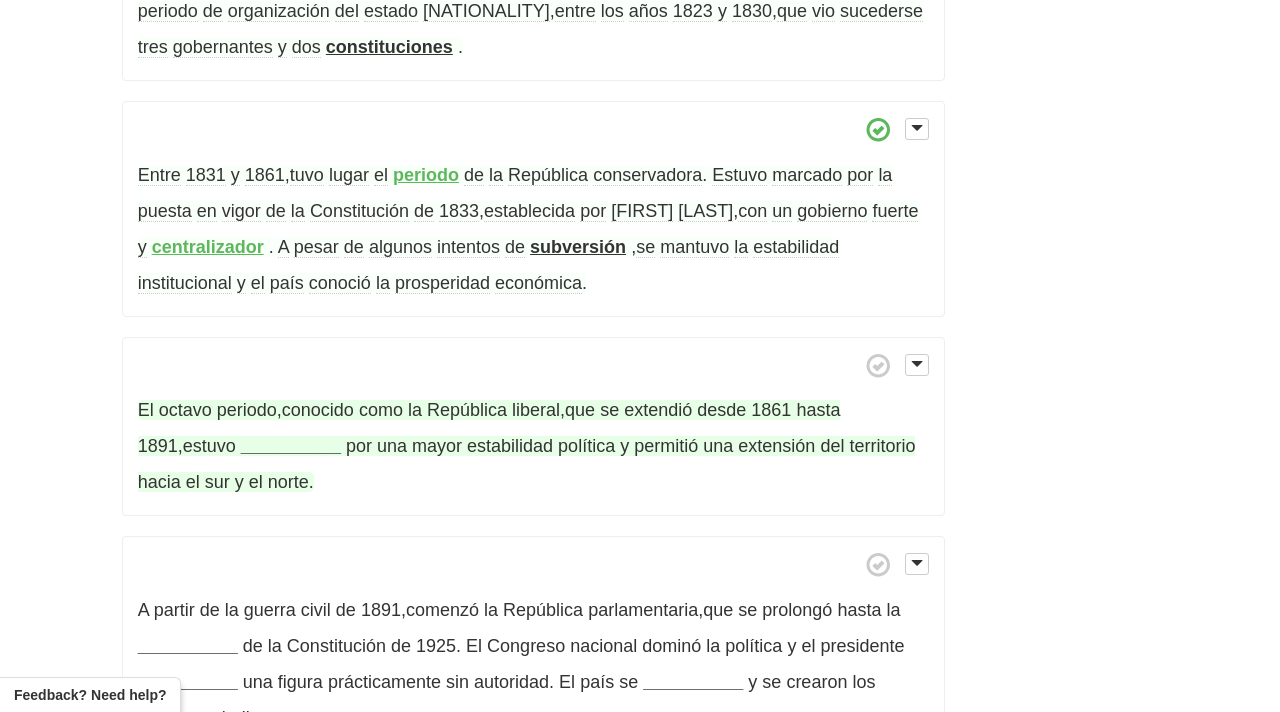 click on "__________" at bounding box center (291, 446) 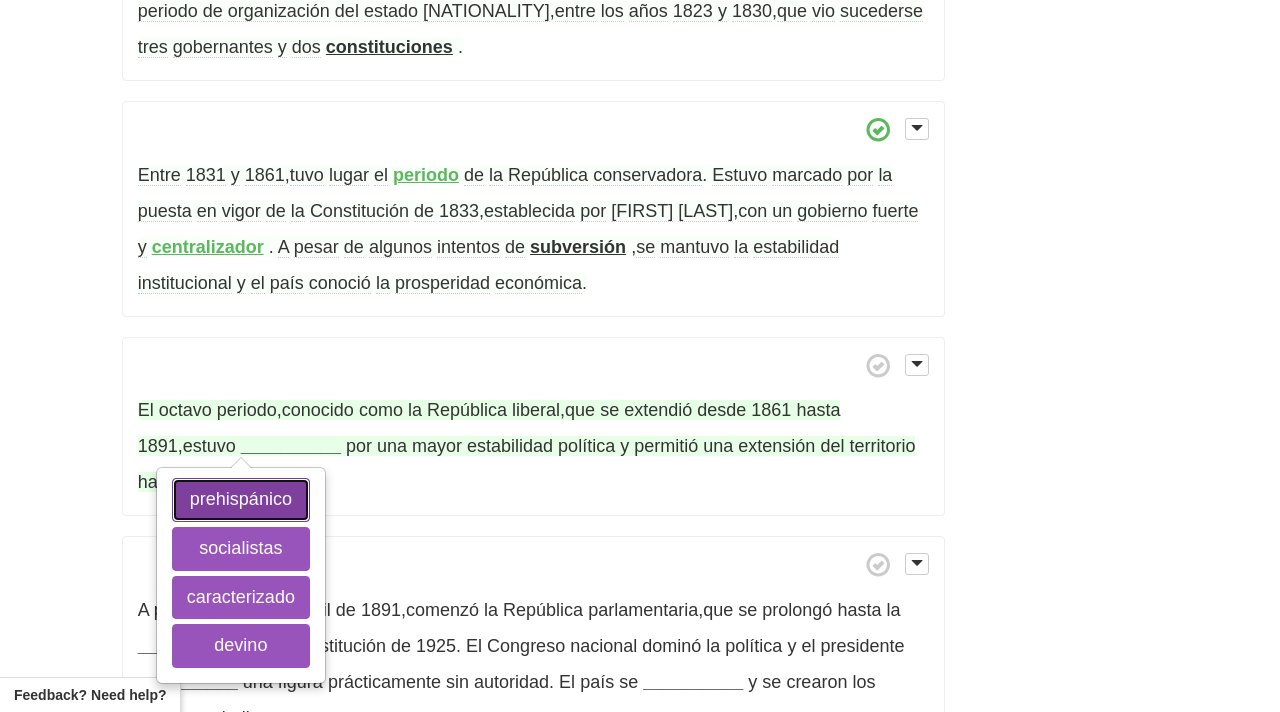 click on "prehispánico" at bounding box center [241, 500] 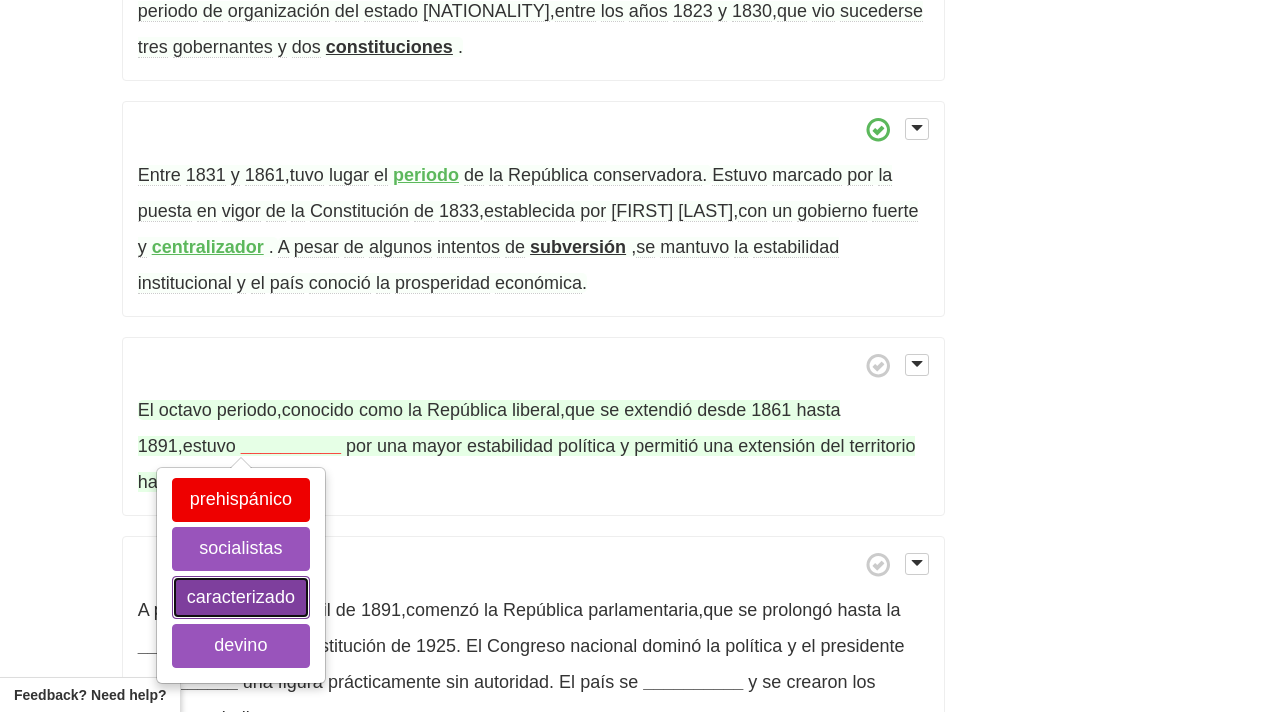 click on "caracterizado" at bounding box center (241, 598) 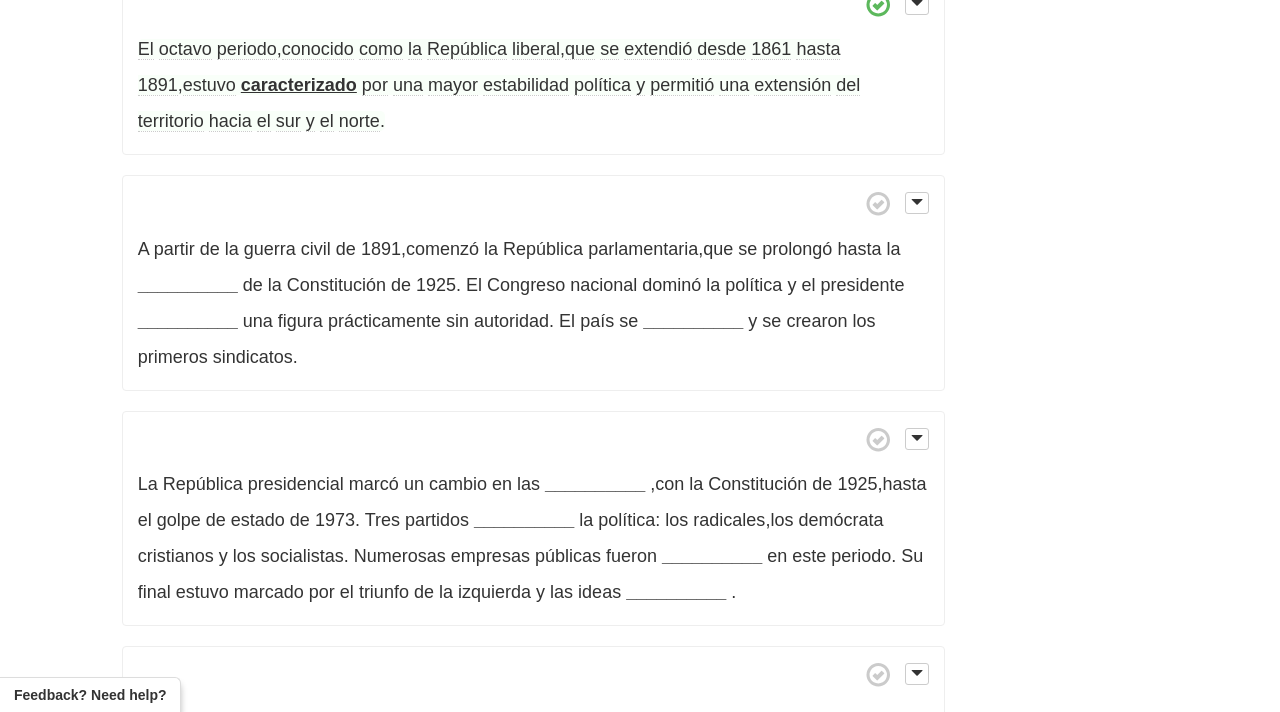 scroll, scrollTop: 1467, scrollLeft: 0, axis: vertical 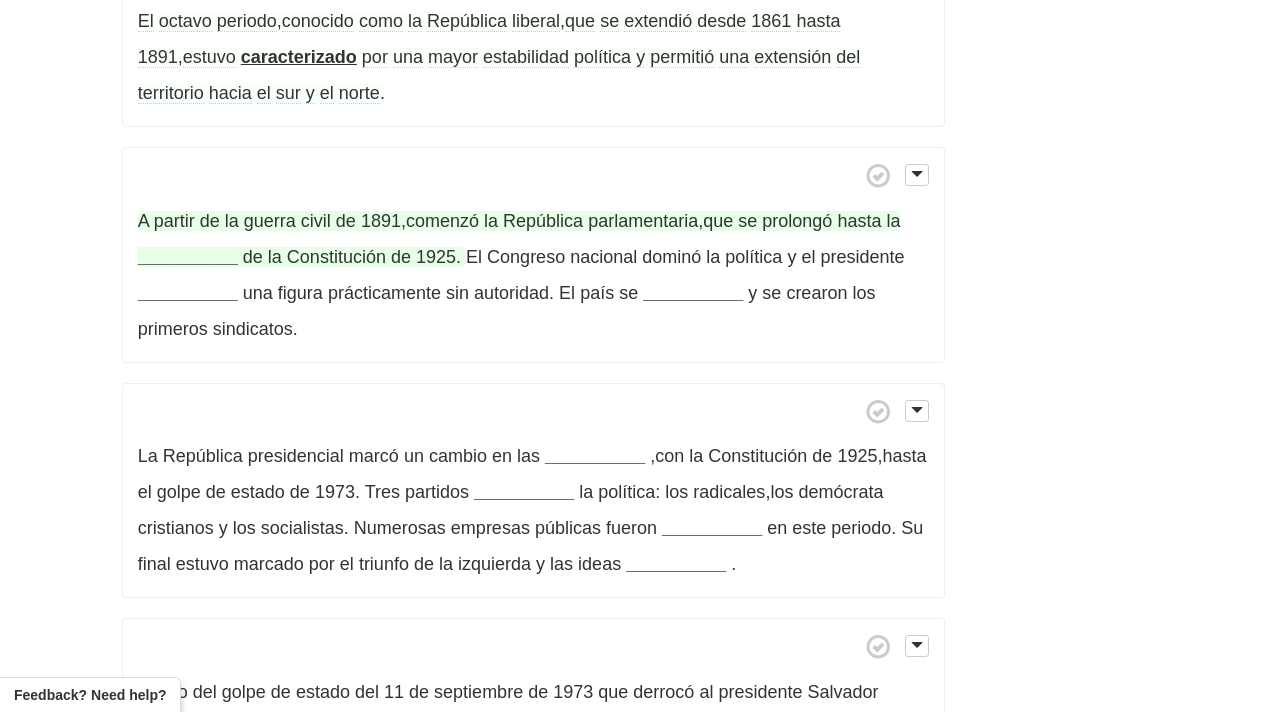 click on "__________" at bounding box center [188, 257] 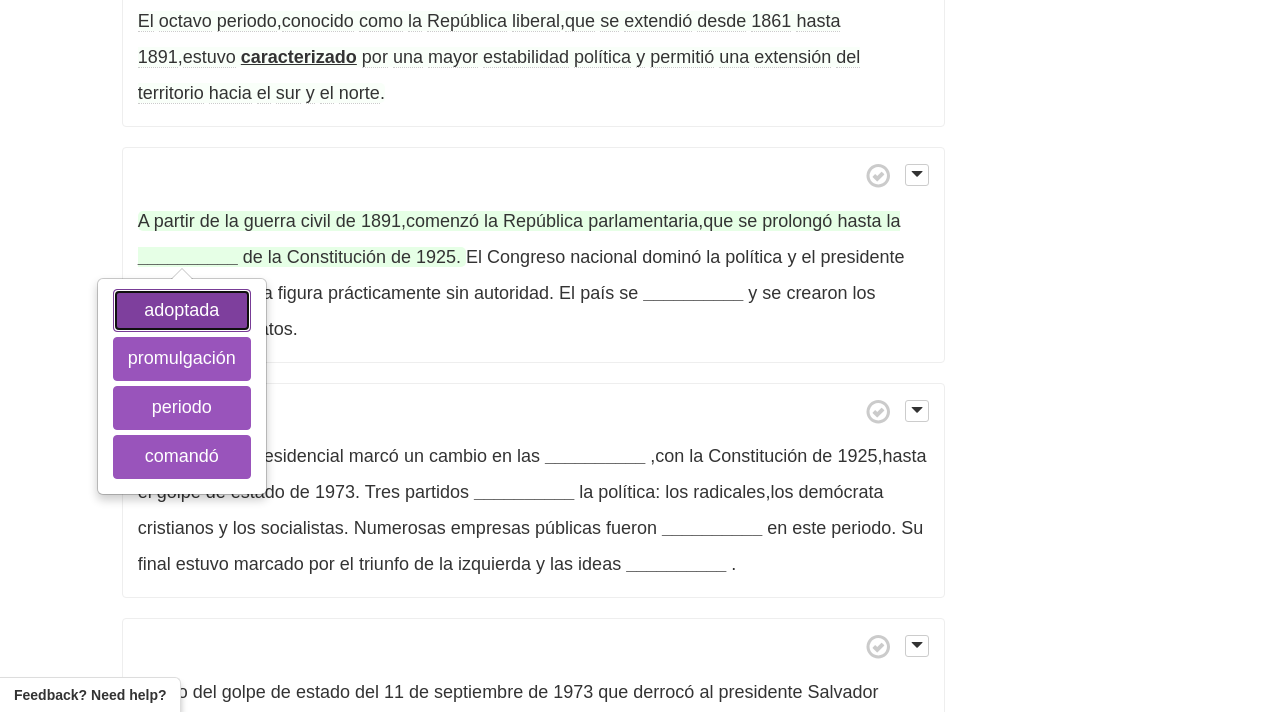click on "adoptada" at bounding box center (182, 311) 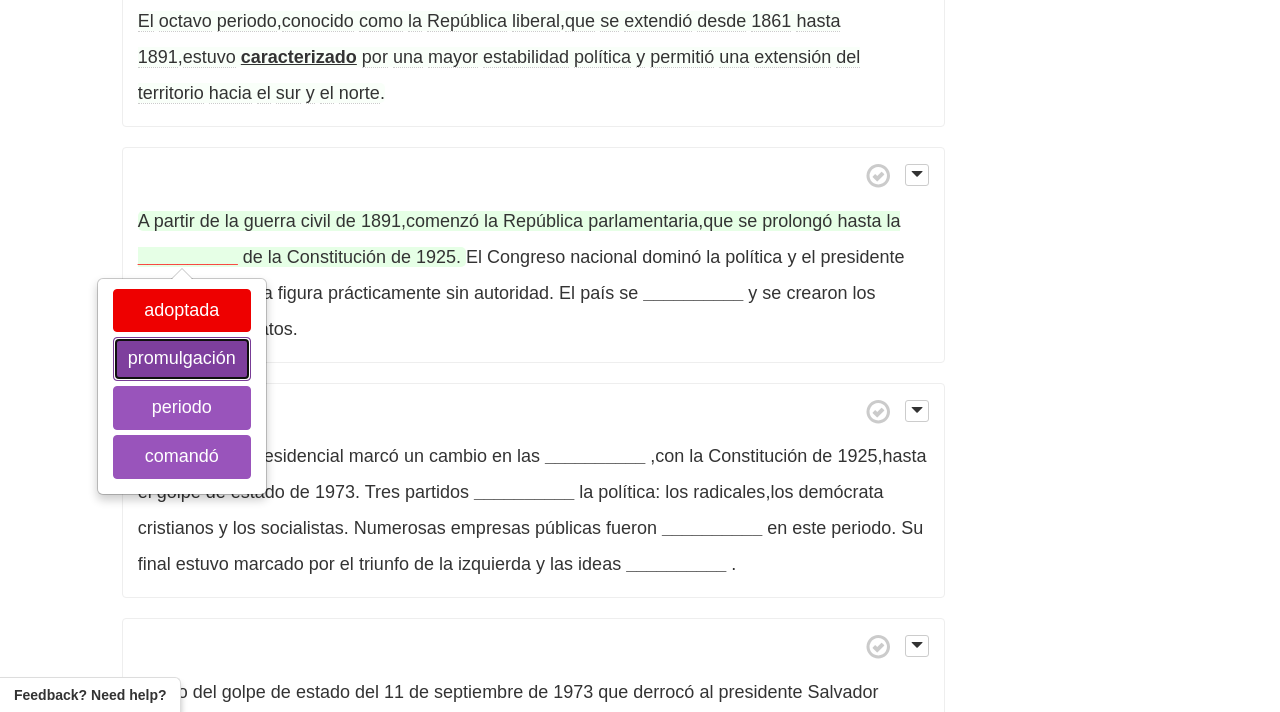 click on "promulgación" at bounding box center [182, 359] 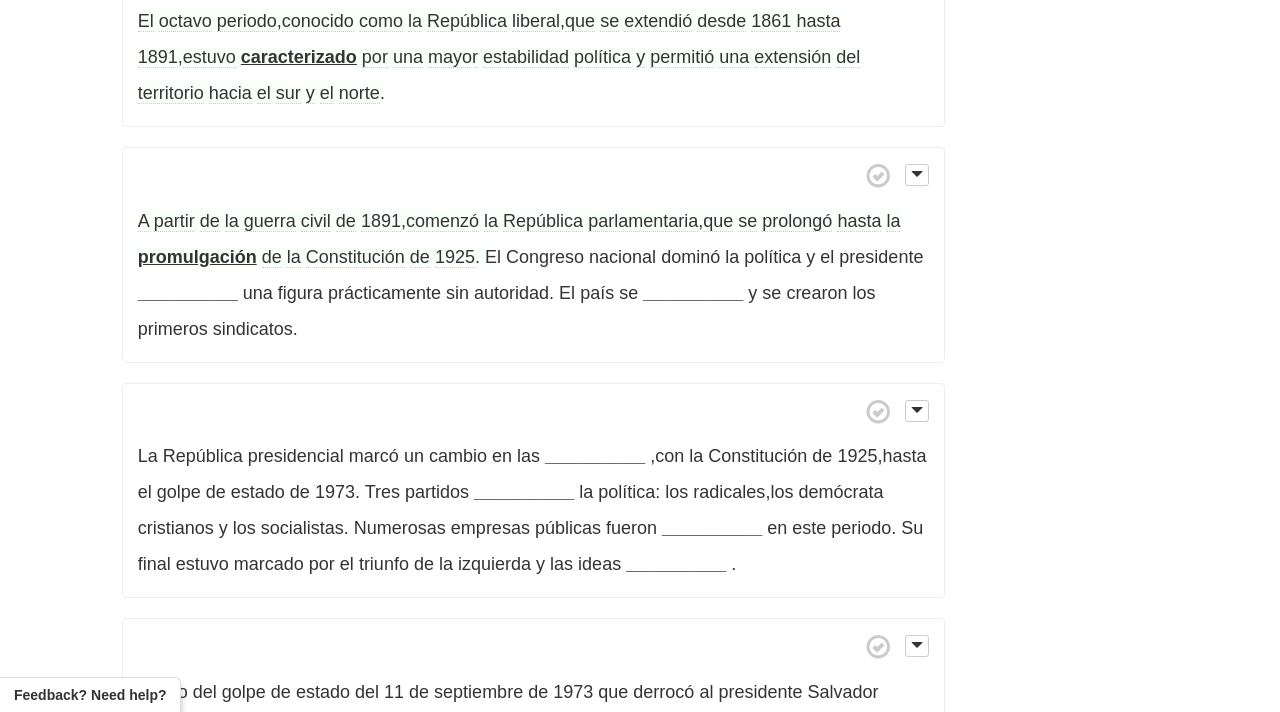 click on "La   República   presidencial   marcó   un   cambio   en   las
__________
,  con   la   Constitución   de   1925 ,  hasta   el   golpe   de   estado   de   1973 .
Tres   partidos
__________
la   política:   los   radicales ,  los   demócrata   cristianos   y   los   socialistas .
Numerosas   empresas   públicas   fueron
__________
en   este   periodo .
Su   final   estuvo   marcado   por   el   triunfo   de   la   izquierda   y   las   ideas
__________
." at bounding box center (533, 491) 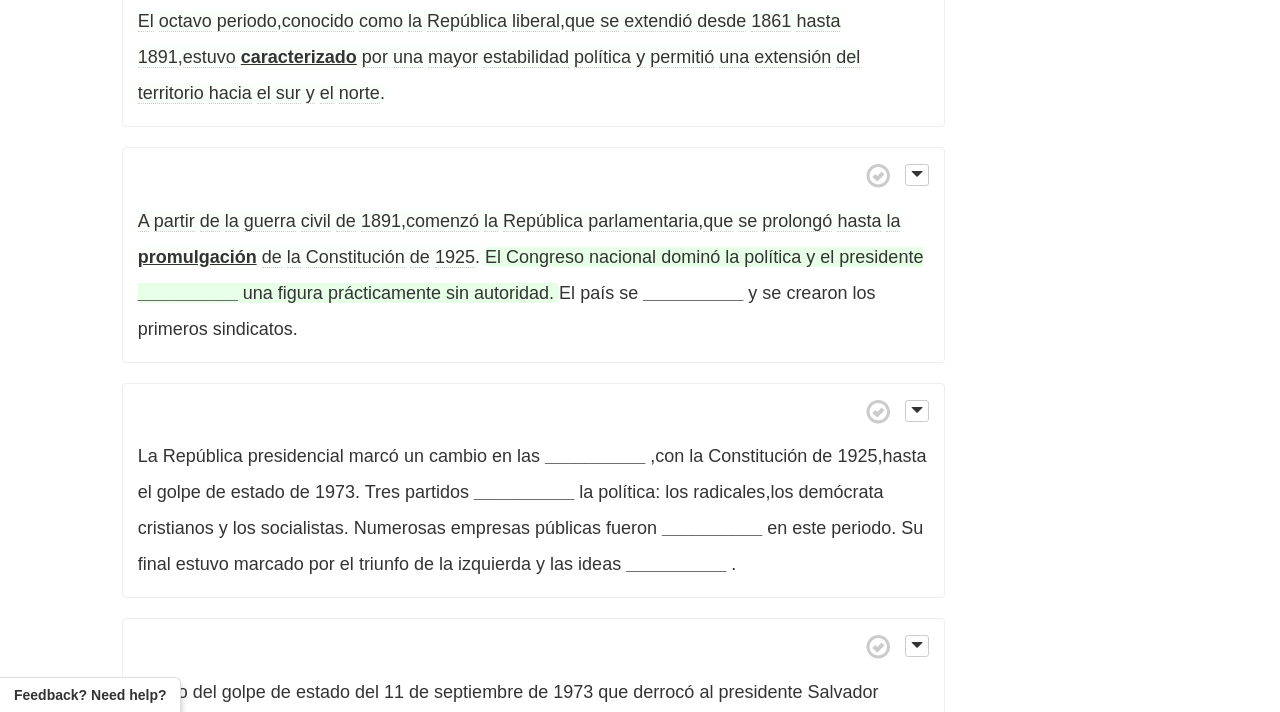 click on "__________" at bounding box center (188, 293) 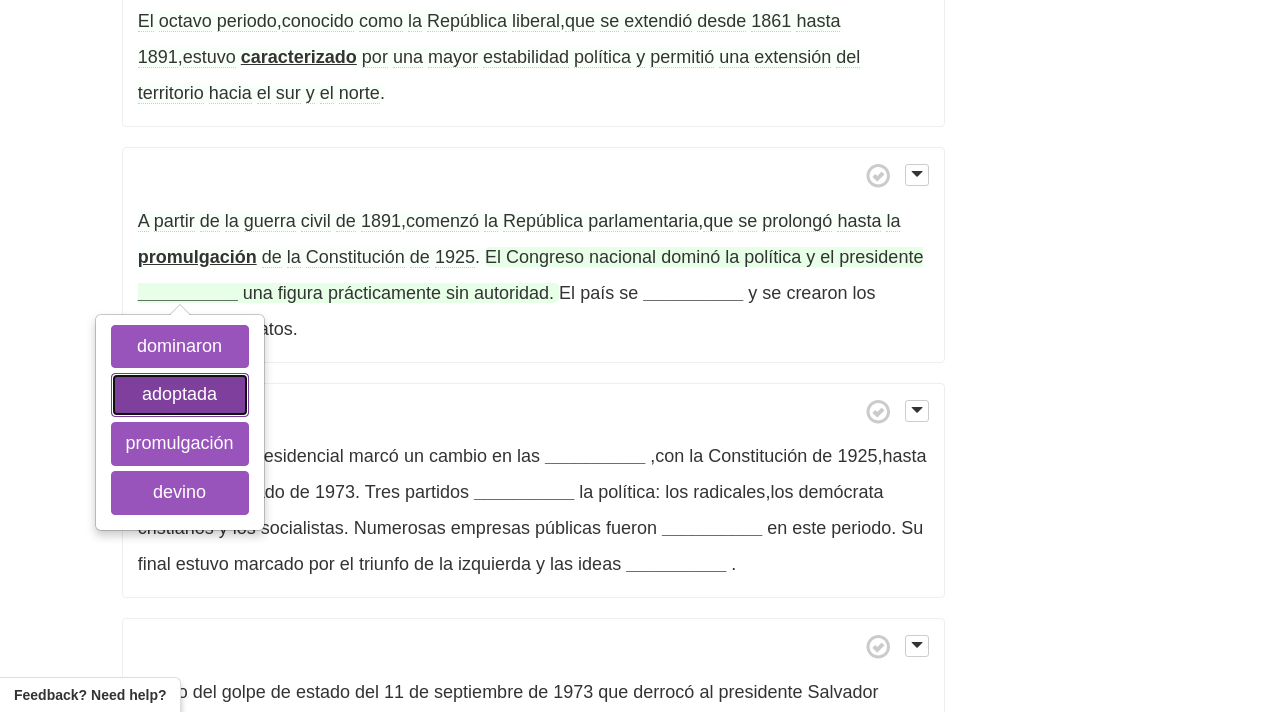 click on "adoptada" at bounding box center [180, 395] 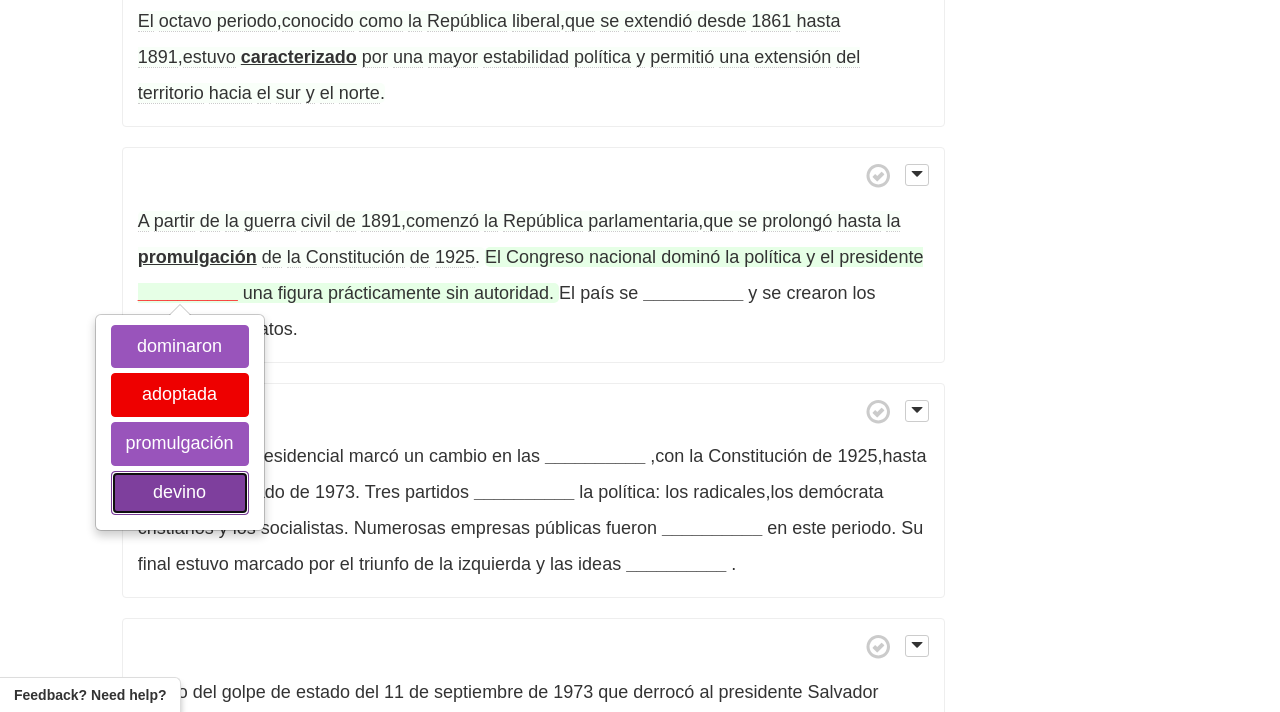 click on "devino" at bounding box center [180, 493] 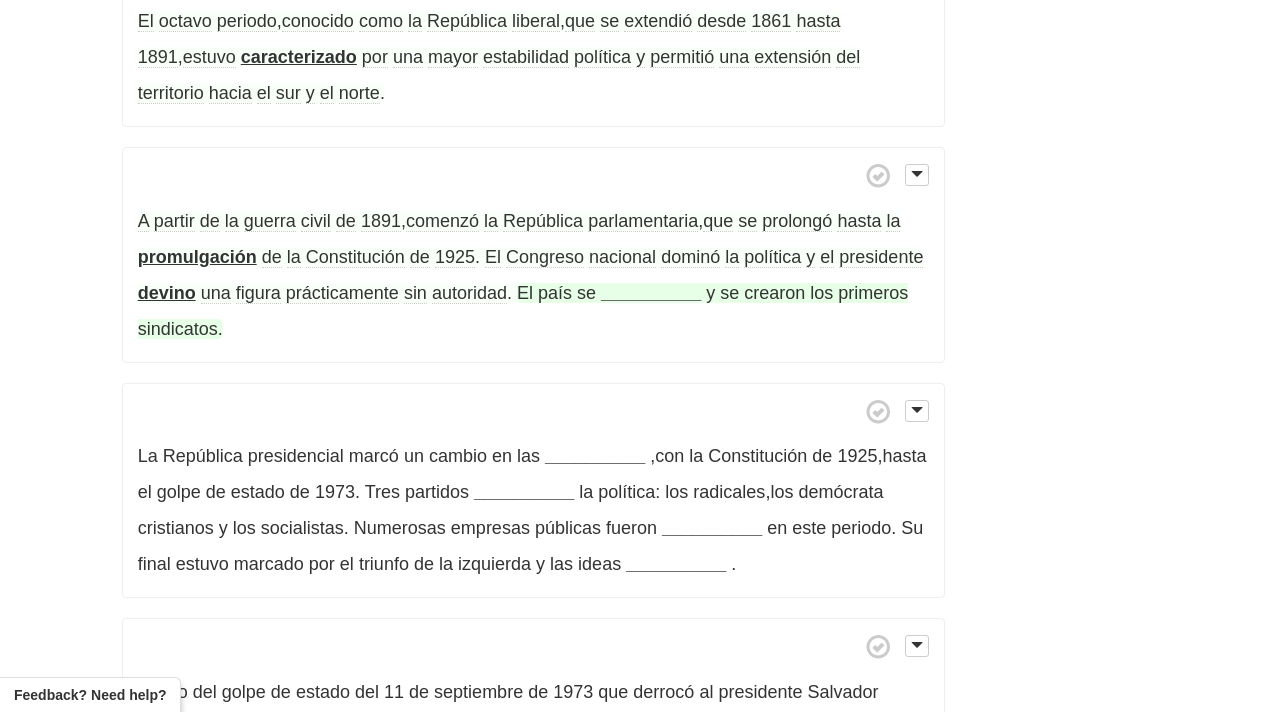 click on "__________" at bounding box center (651, 293) 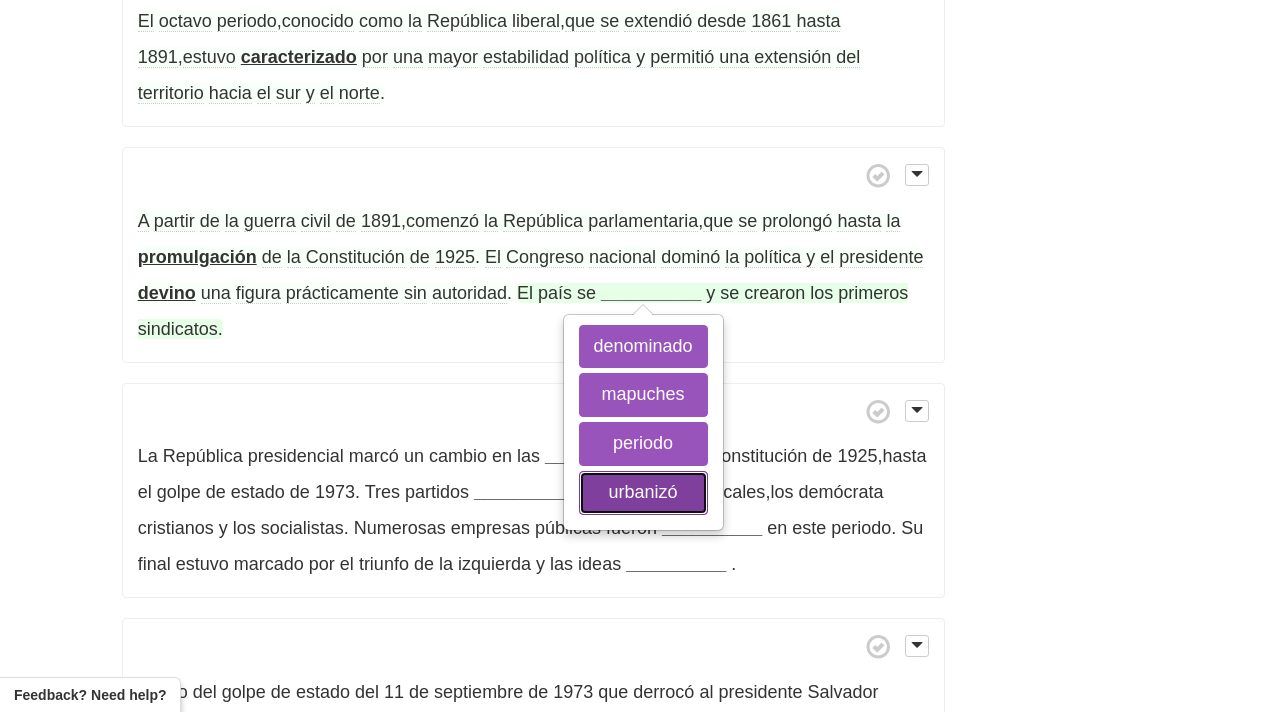 click on "urbanizó" at bounding box center (643, 493) 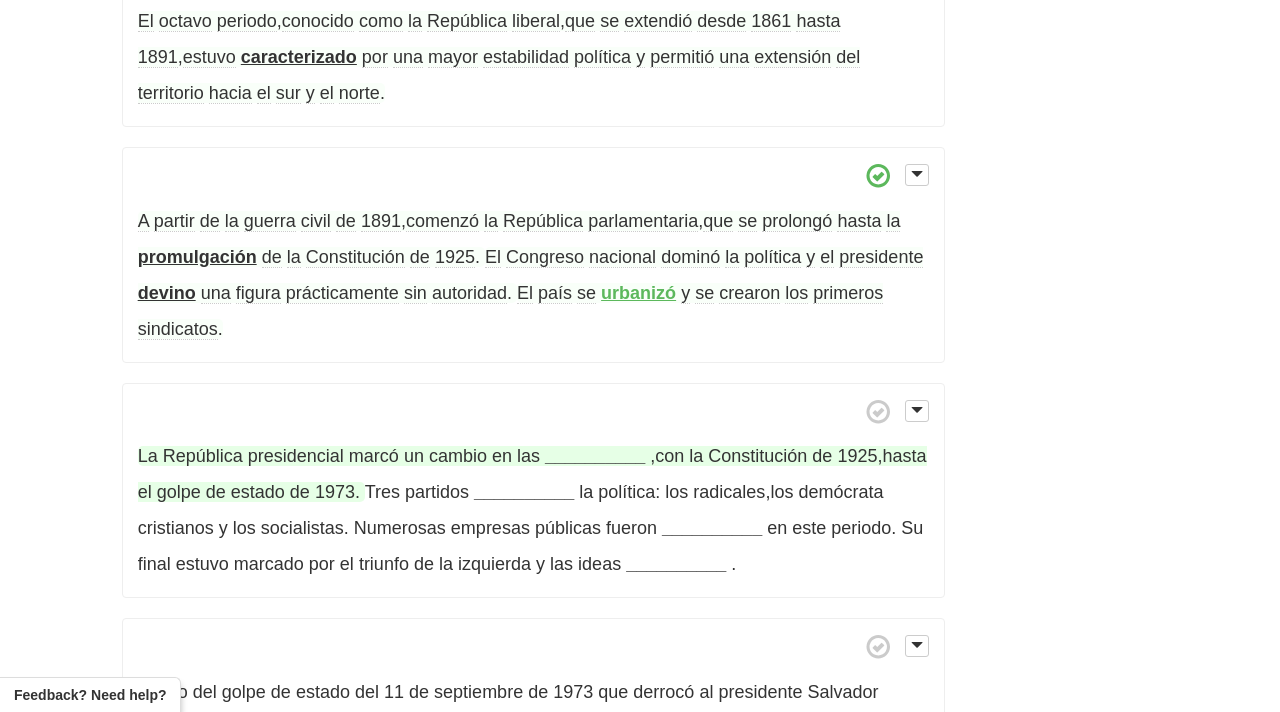 click on "__________" at bounding box center [595, 456] 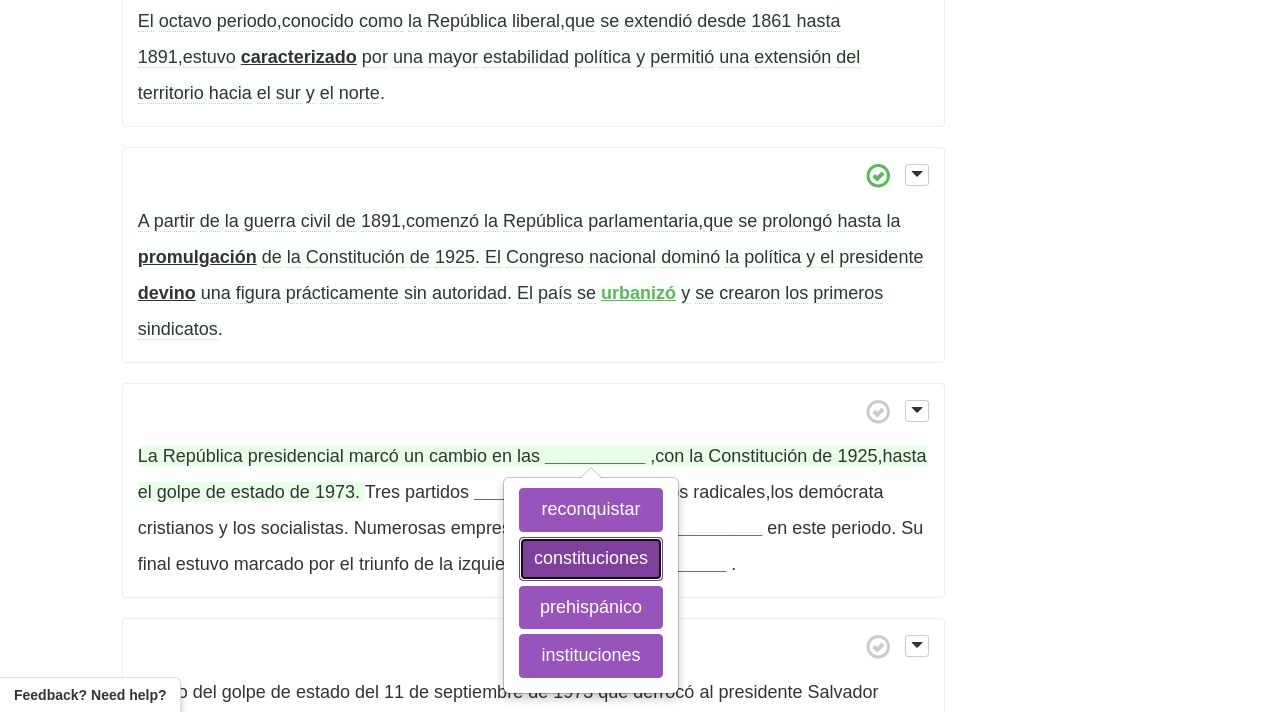 click on "constituciones" at bounding box center [591, 559] 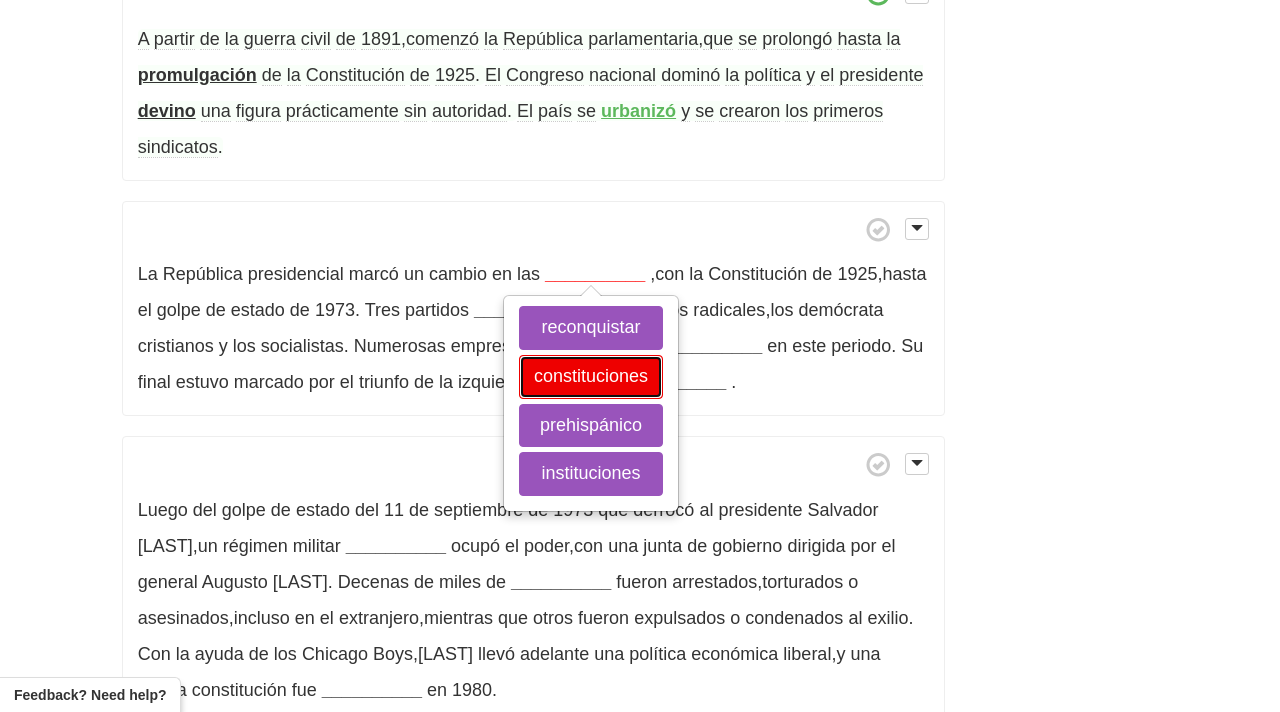 scroll, scrollTop: 1654, scrollLeft: 0, axis: vertical 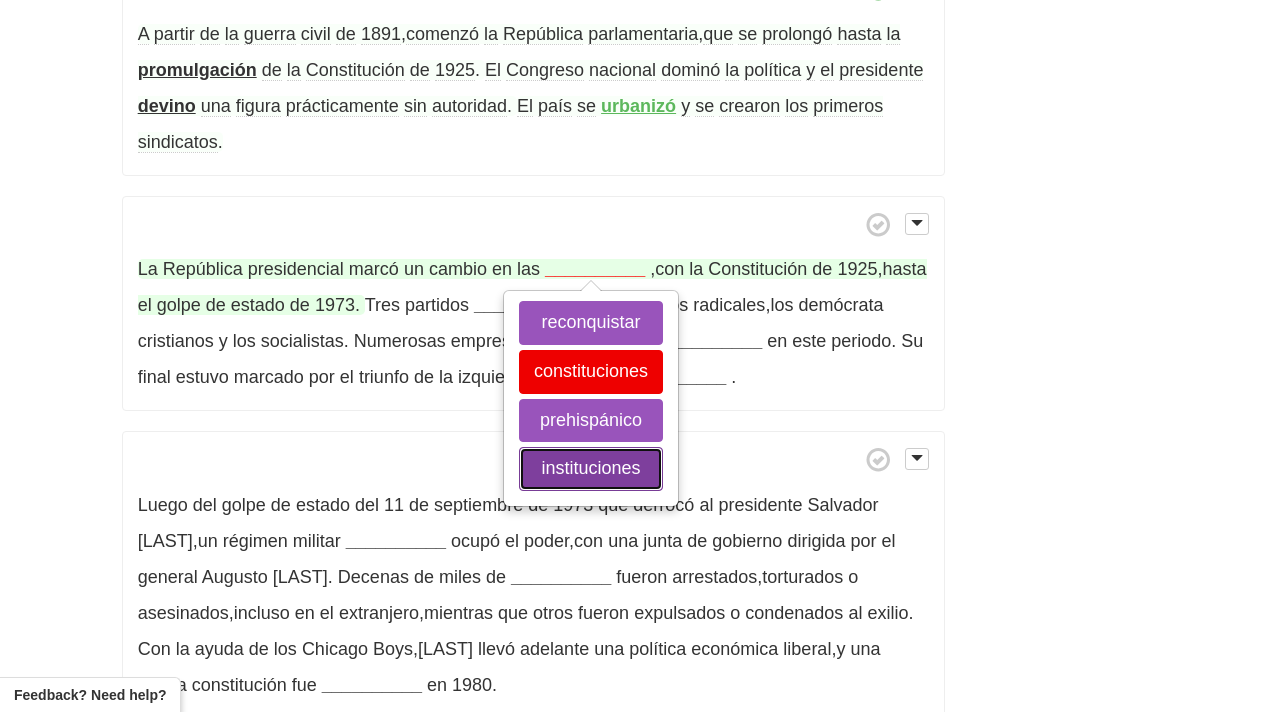 click on "instituciones" at bounding box center (591, 469) 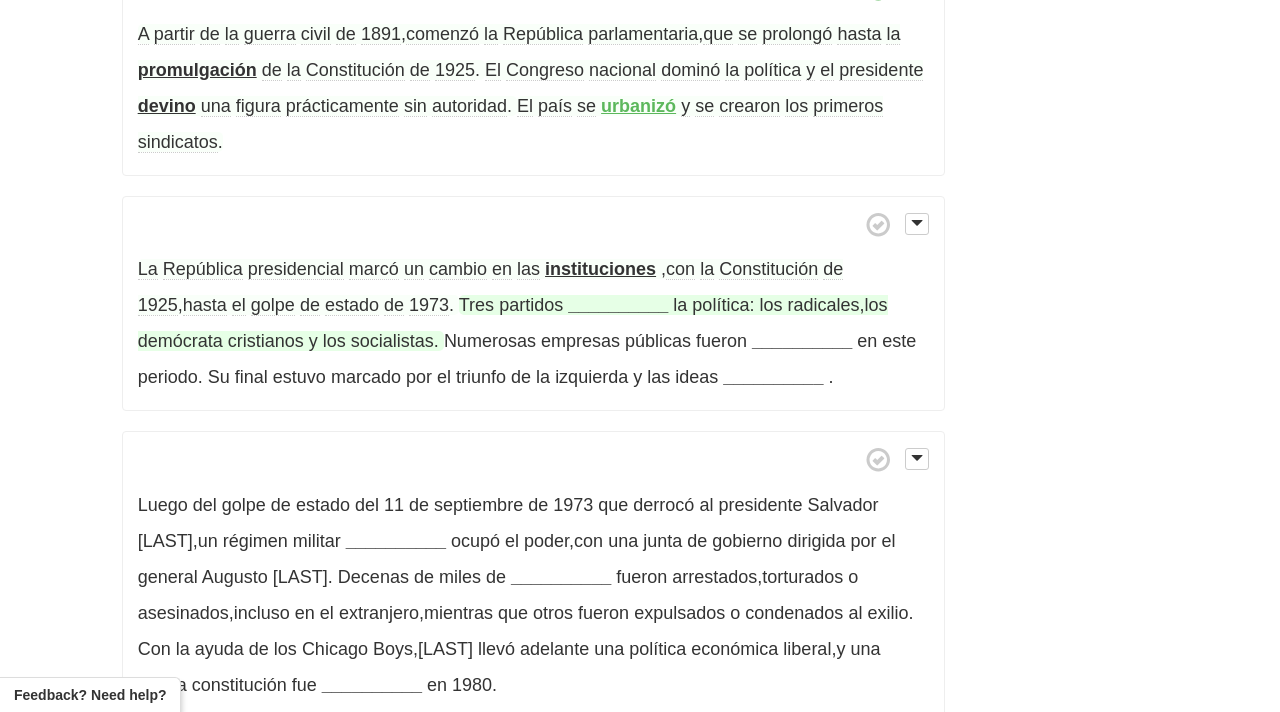click on "__________" at bounding box center (618, 305) 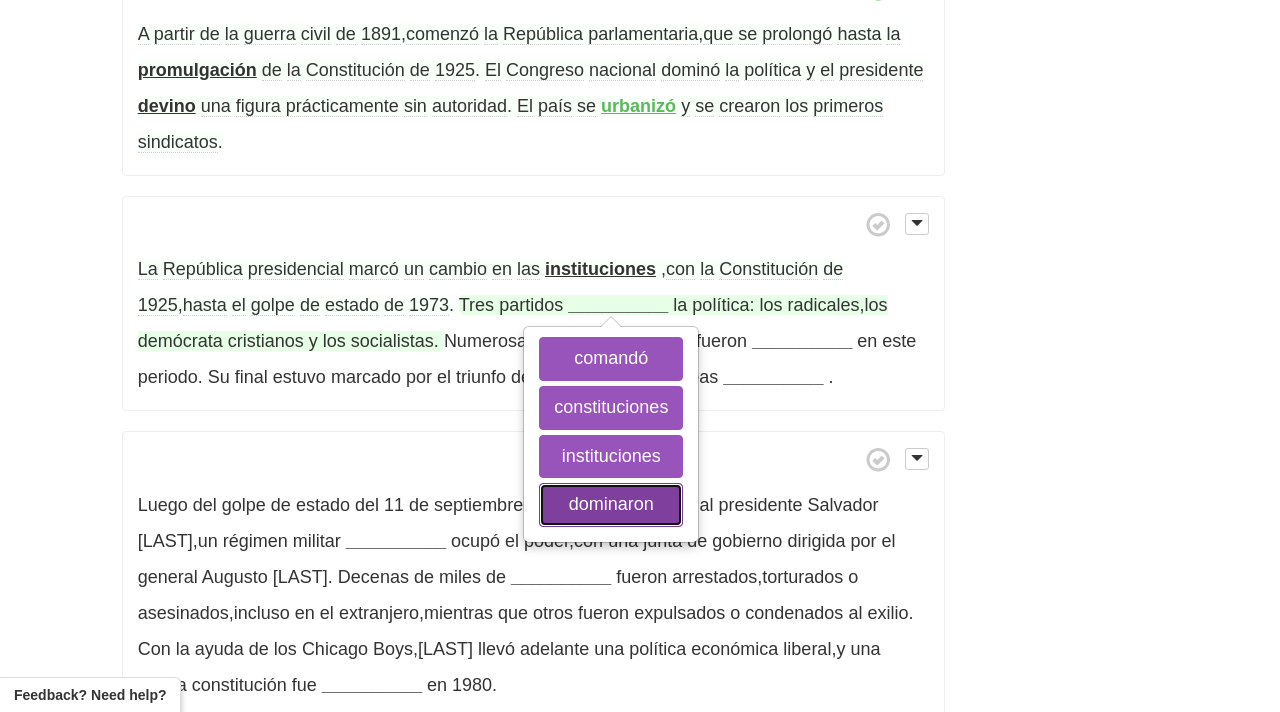 click on "dominaron" at bounding box center [611, 505] 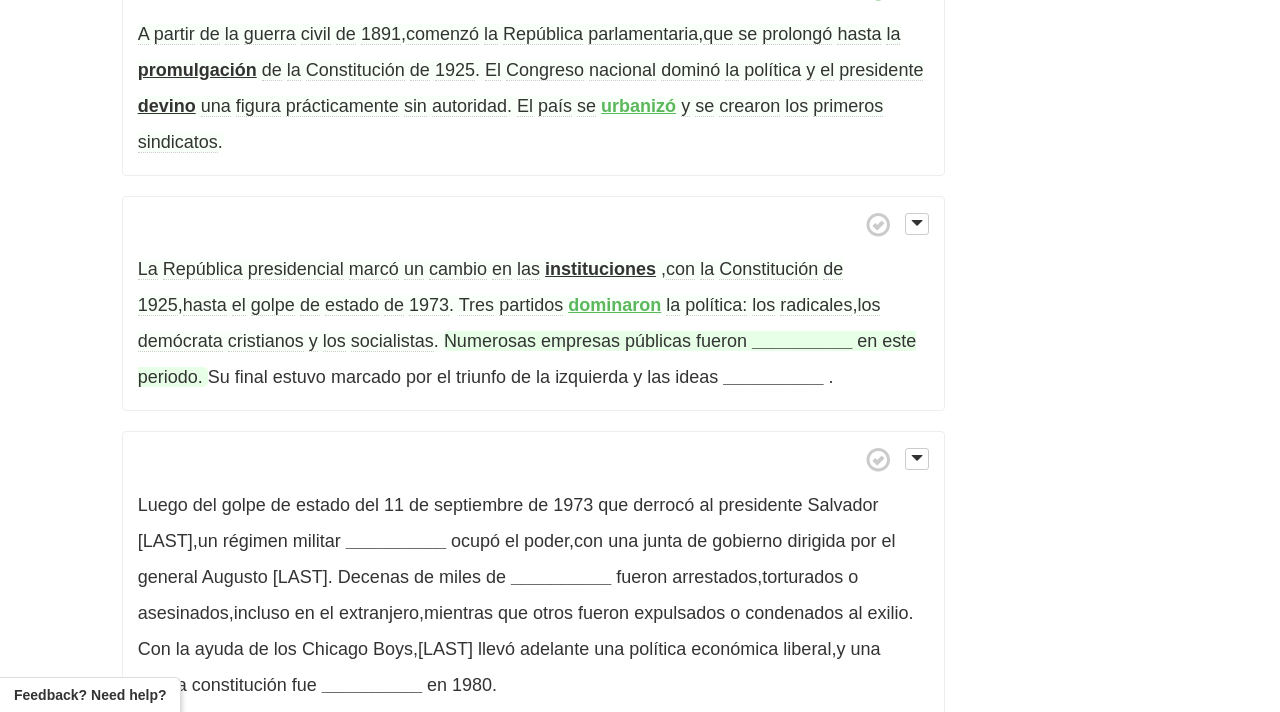 click on "__________" at bounding box center [802, 341] 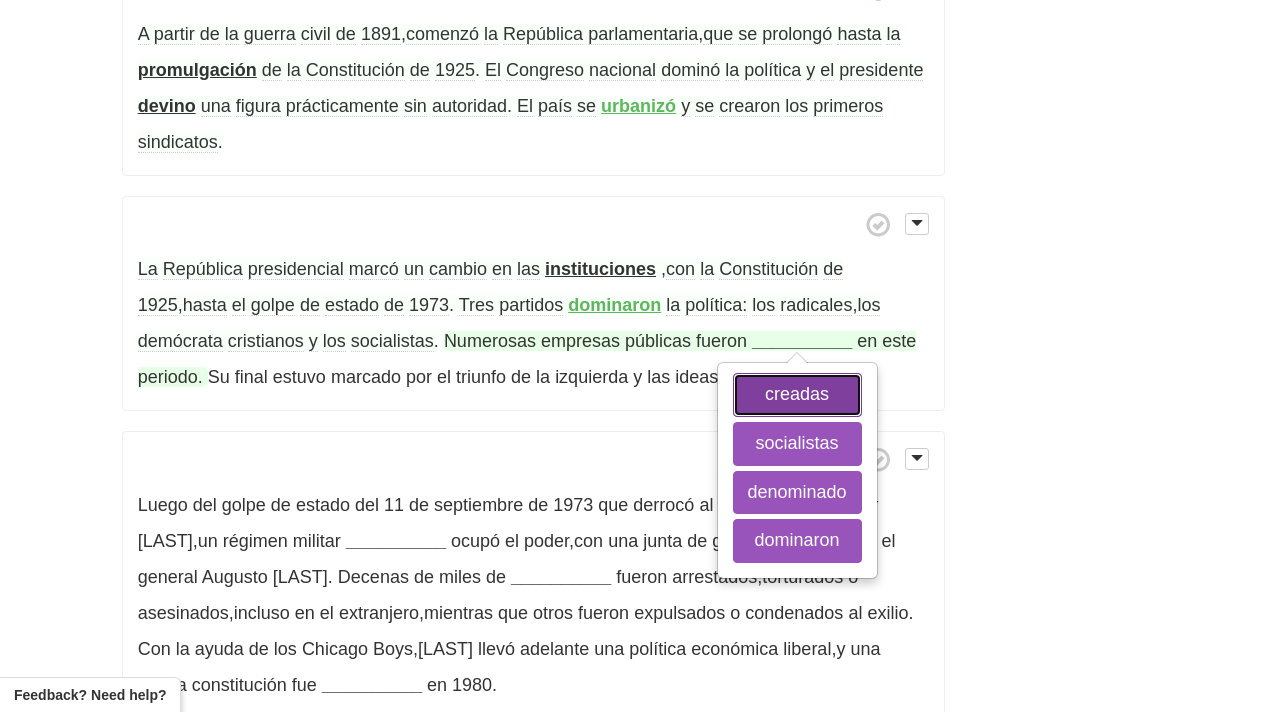 click on "creadas" at bounding box center [797, 395] 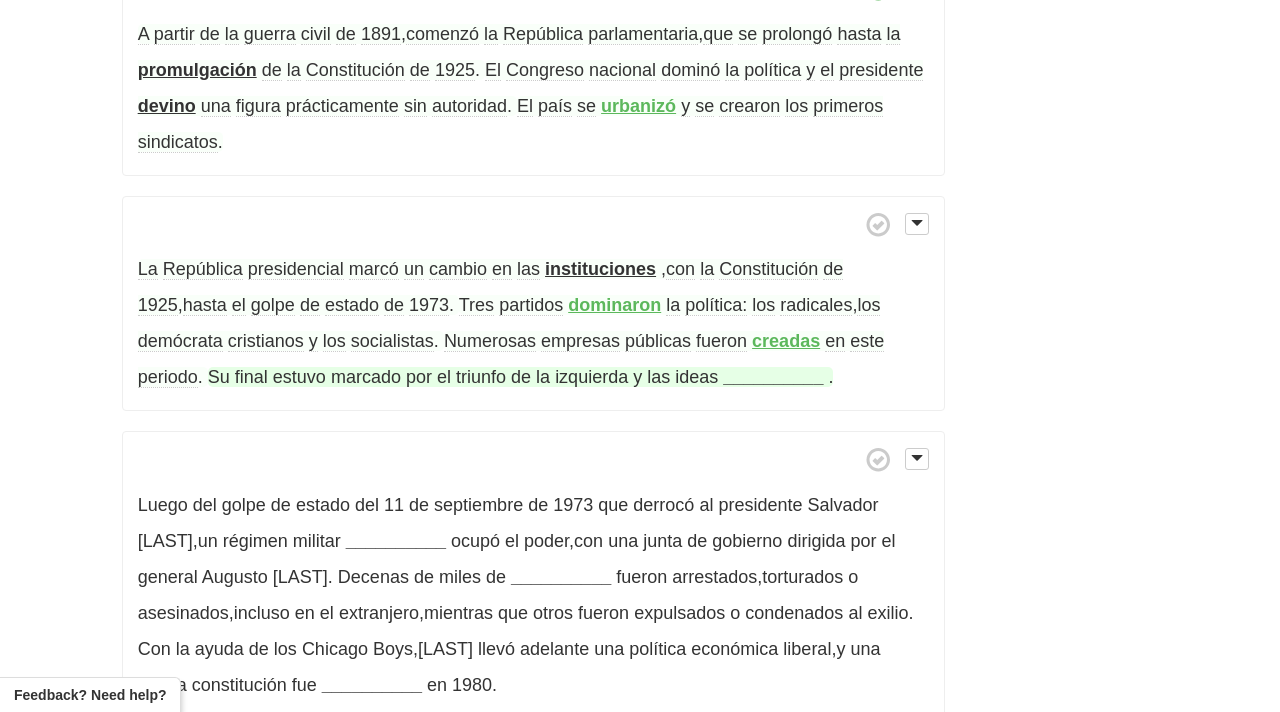 click on "__________" at bounding box center (773, 377) 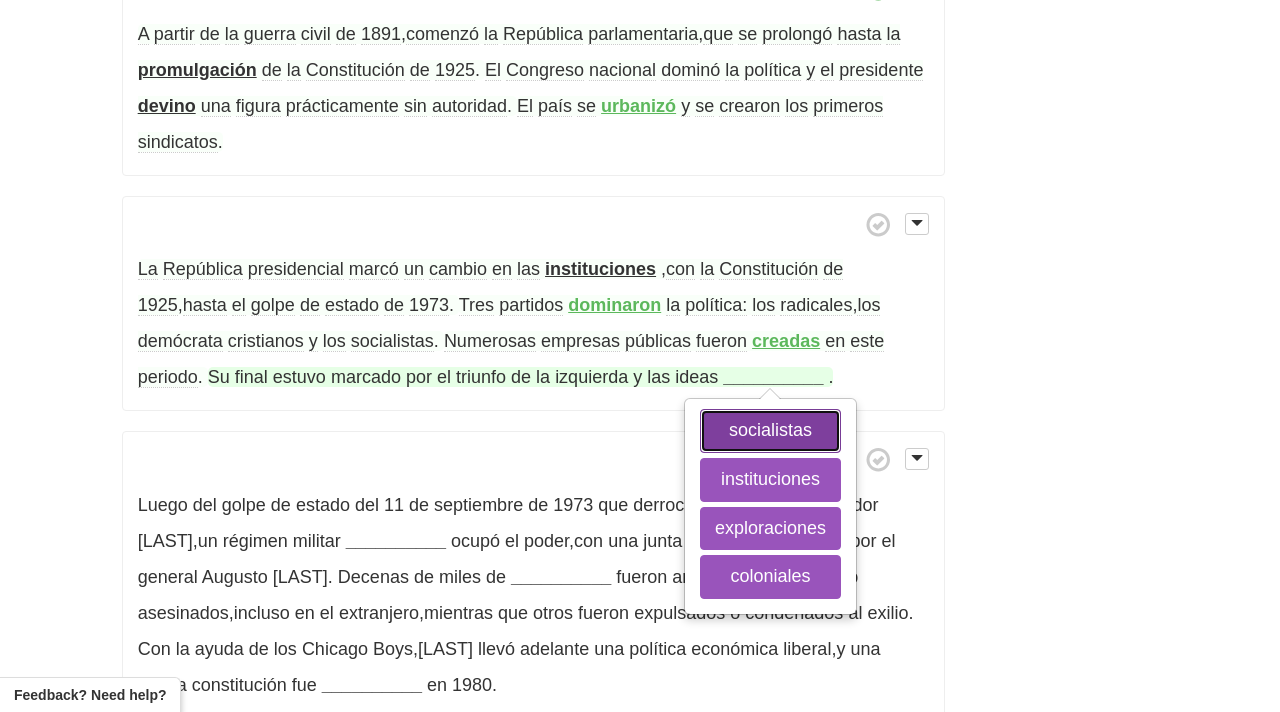 click on "socialistas" at bounding box center [770, 431] 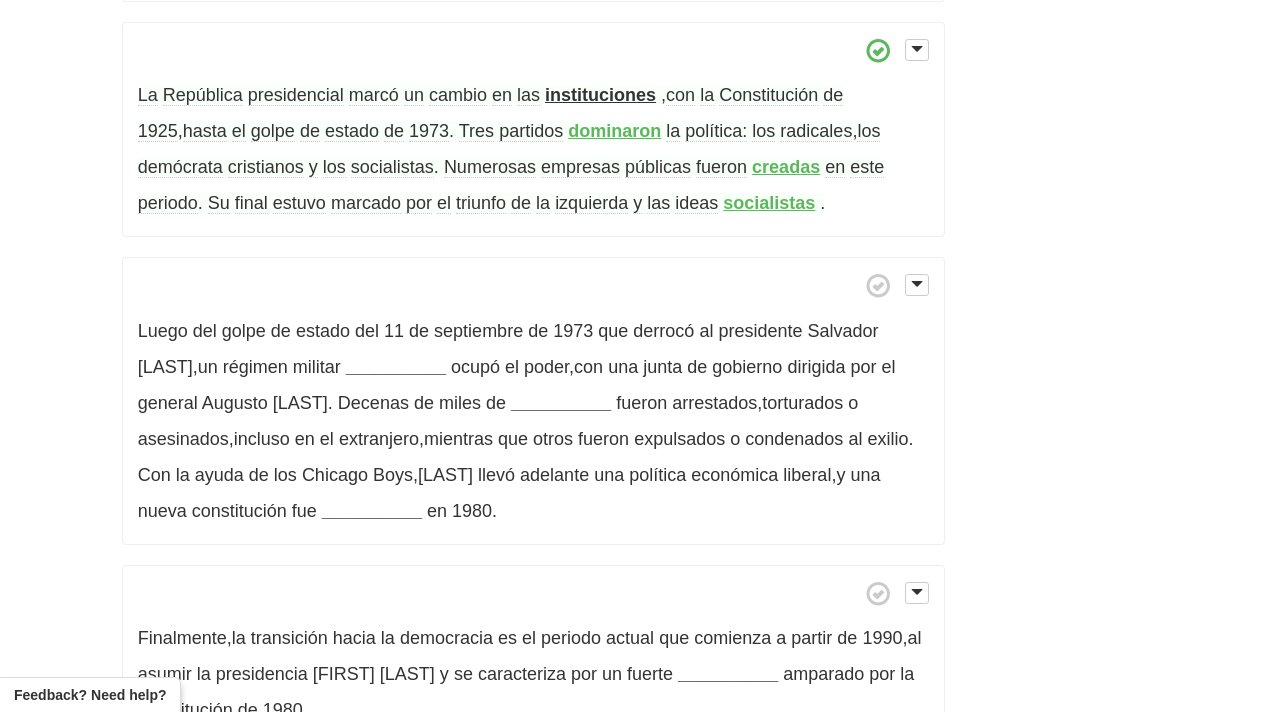scroll, scrollTop: 1860, scrollLeft: 0, axis: vertical 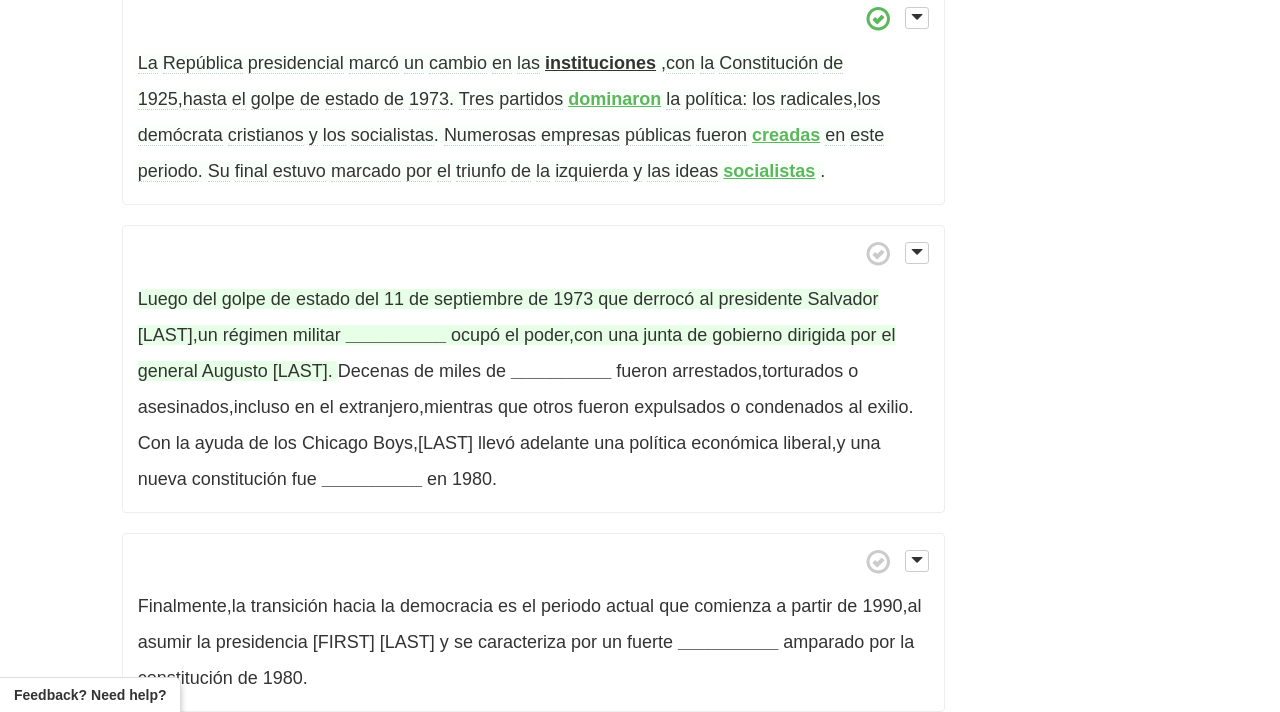 click on "__________" at bounding box center (396, 335) 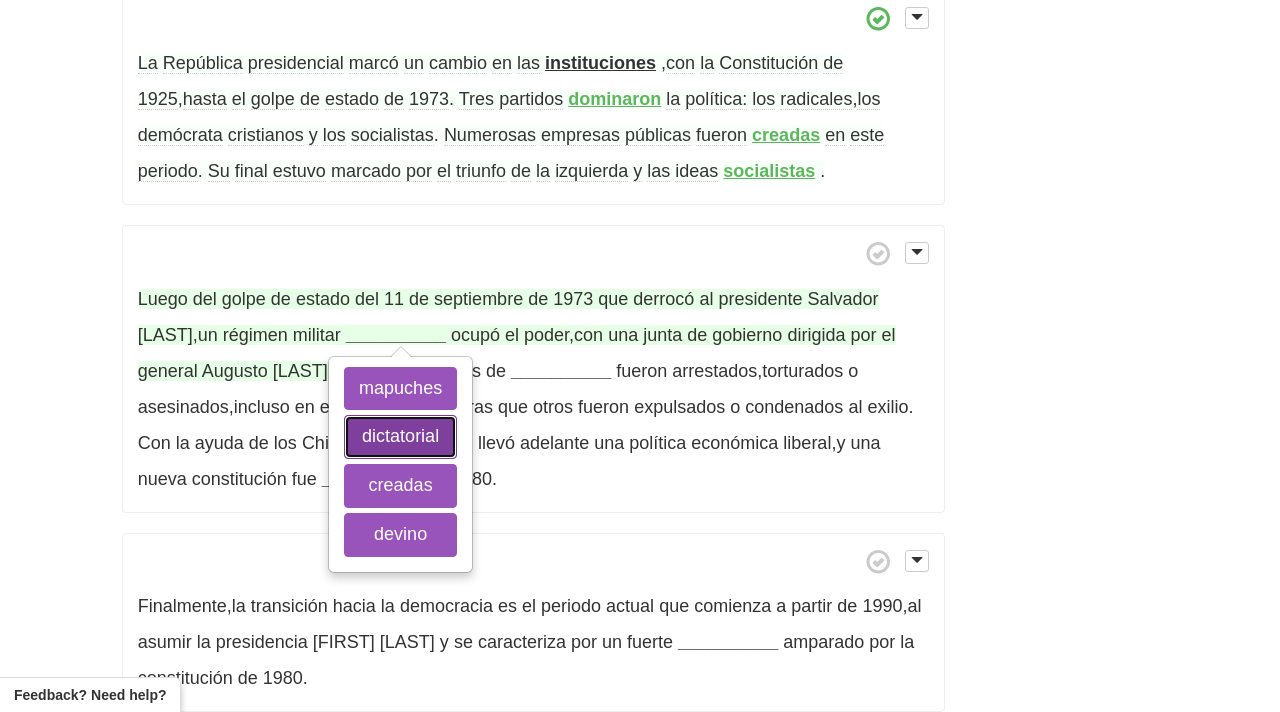 click on "dictatorial" at bounding box center [400, 437] 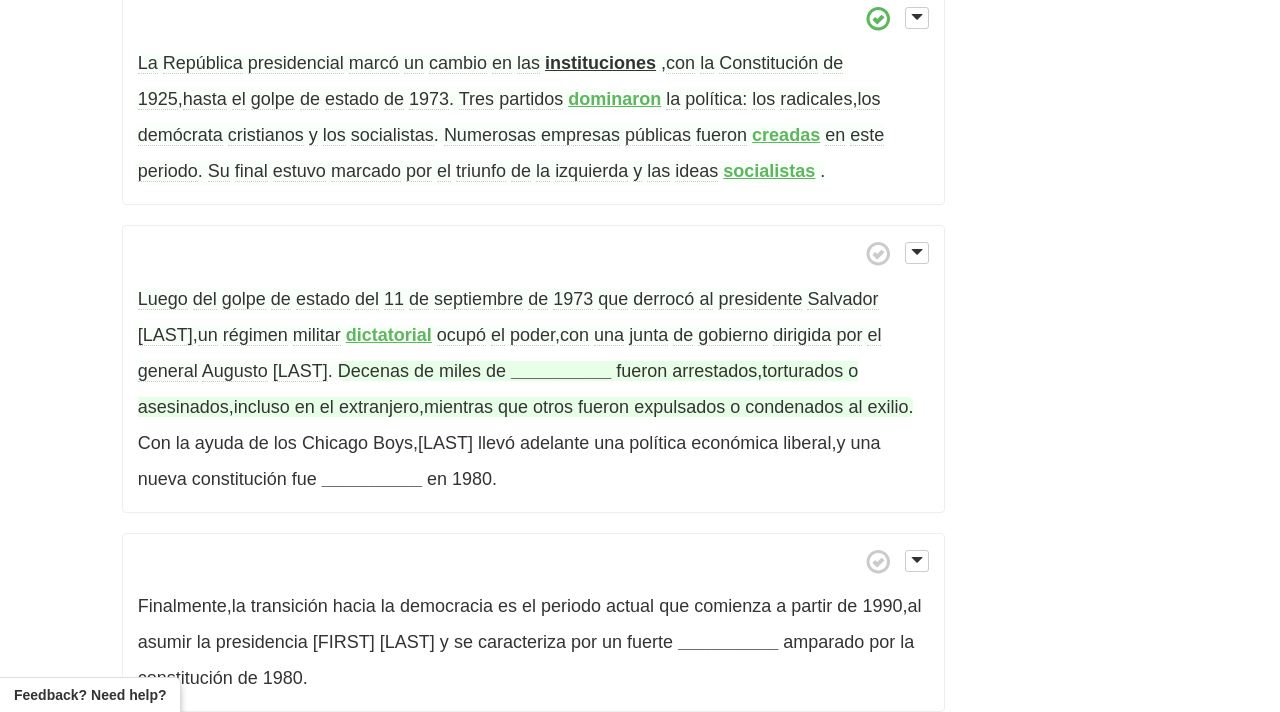 click on "__________" at bounding box center [561, 371] 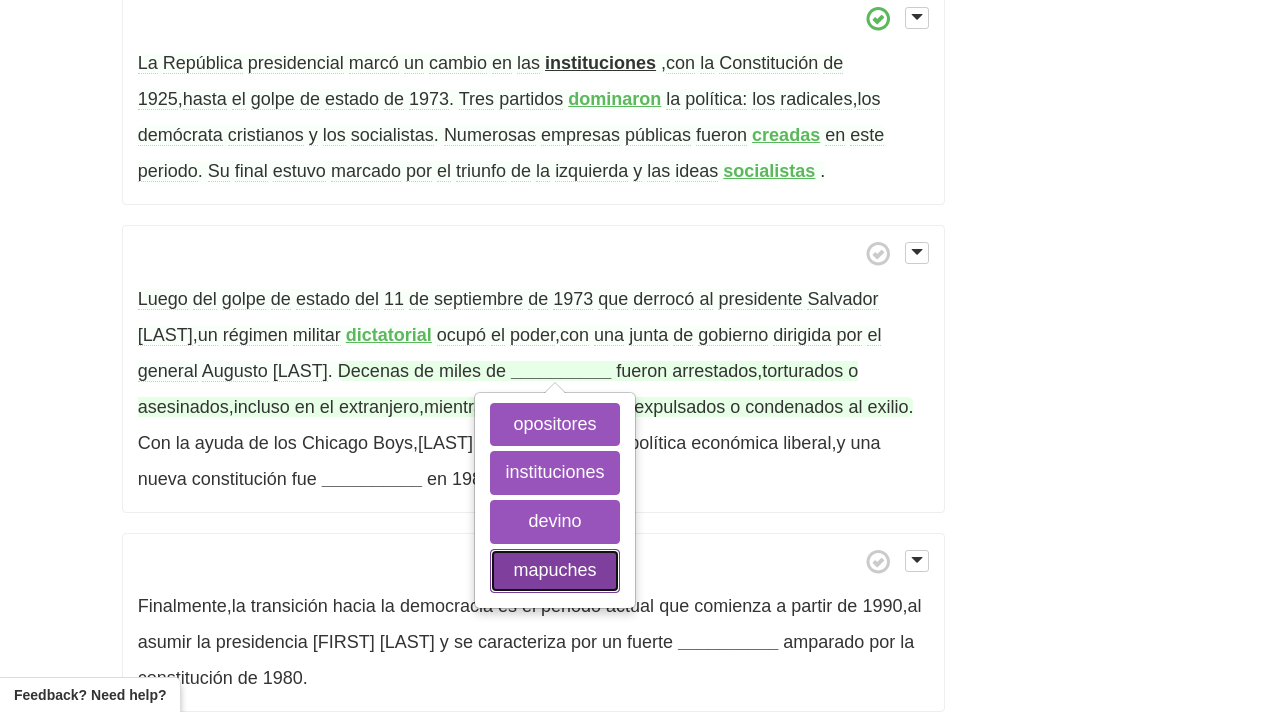 click on "mapuches" at bounding box center [554, 571] 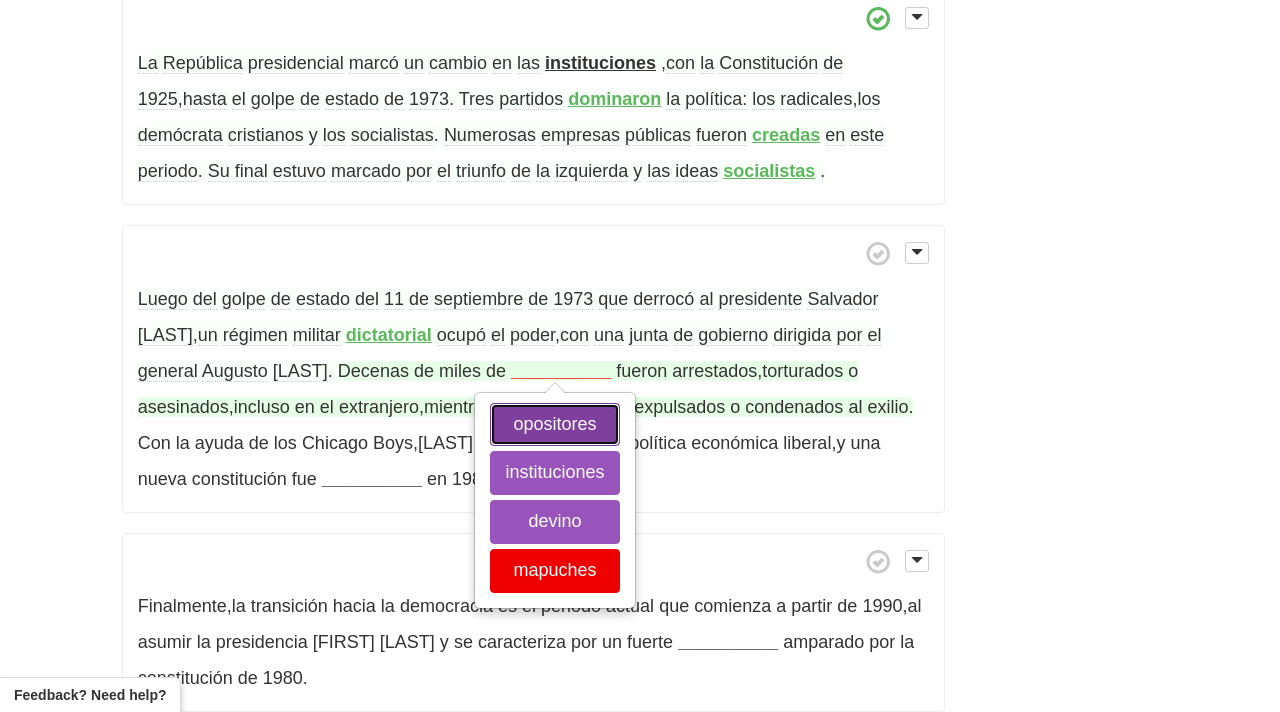 click on "opositores" at bounding box center (554, 425) 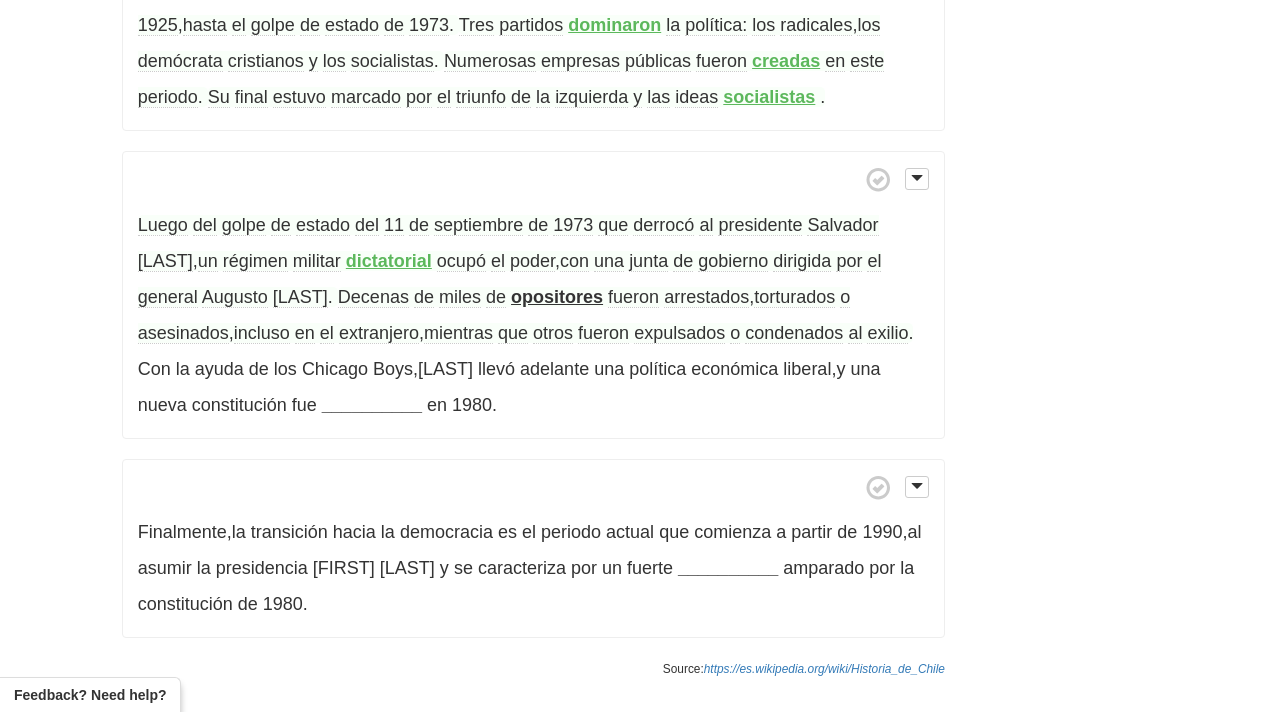scroll, scrollTop: 1947, scrollLeft: 0, axis: vertical 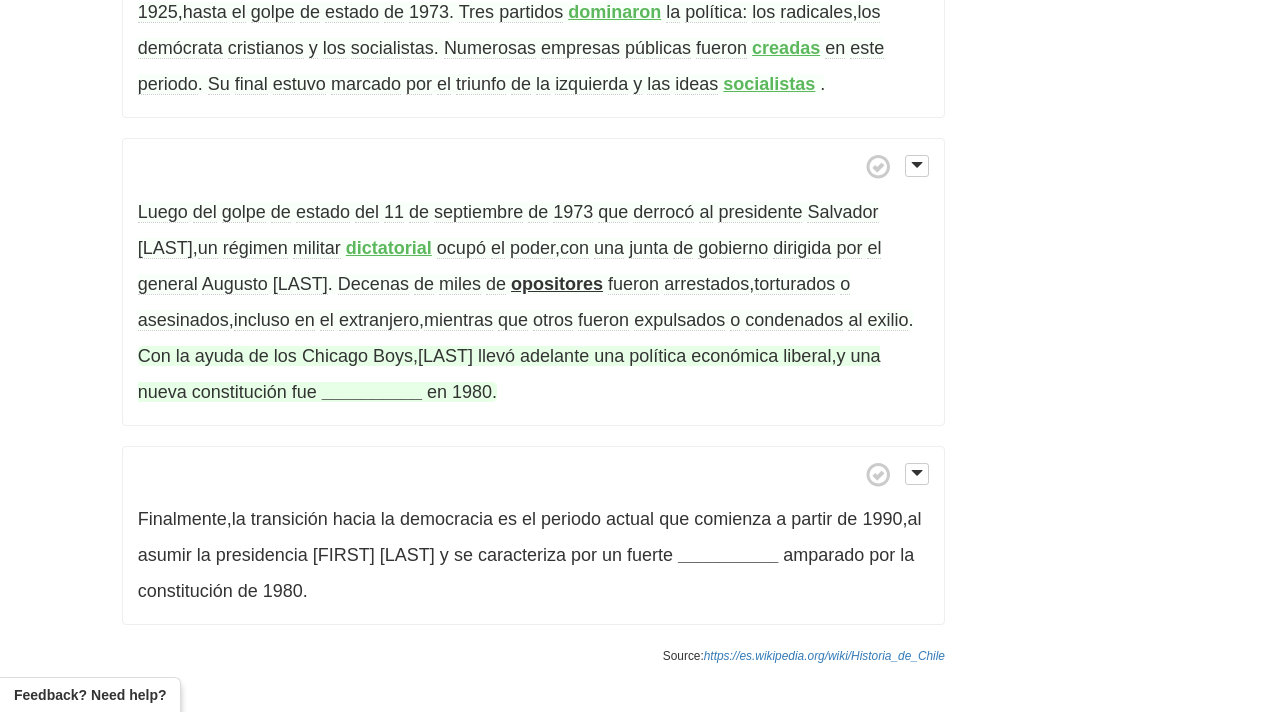 click on "__________" at bounding box center (372, 392) 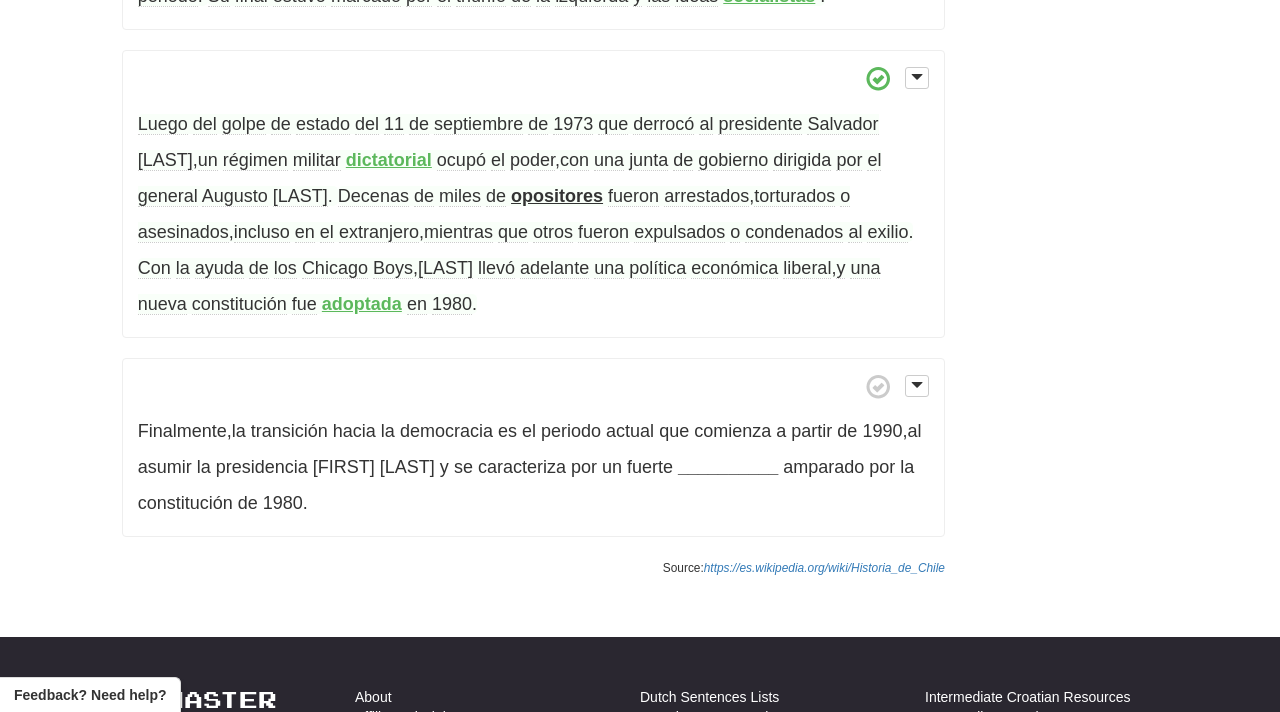 scroll, scrollTop: 2062, scrollLeft: 0, axis: vertical 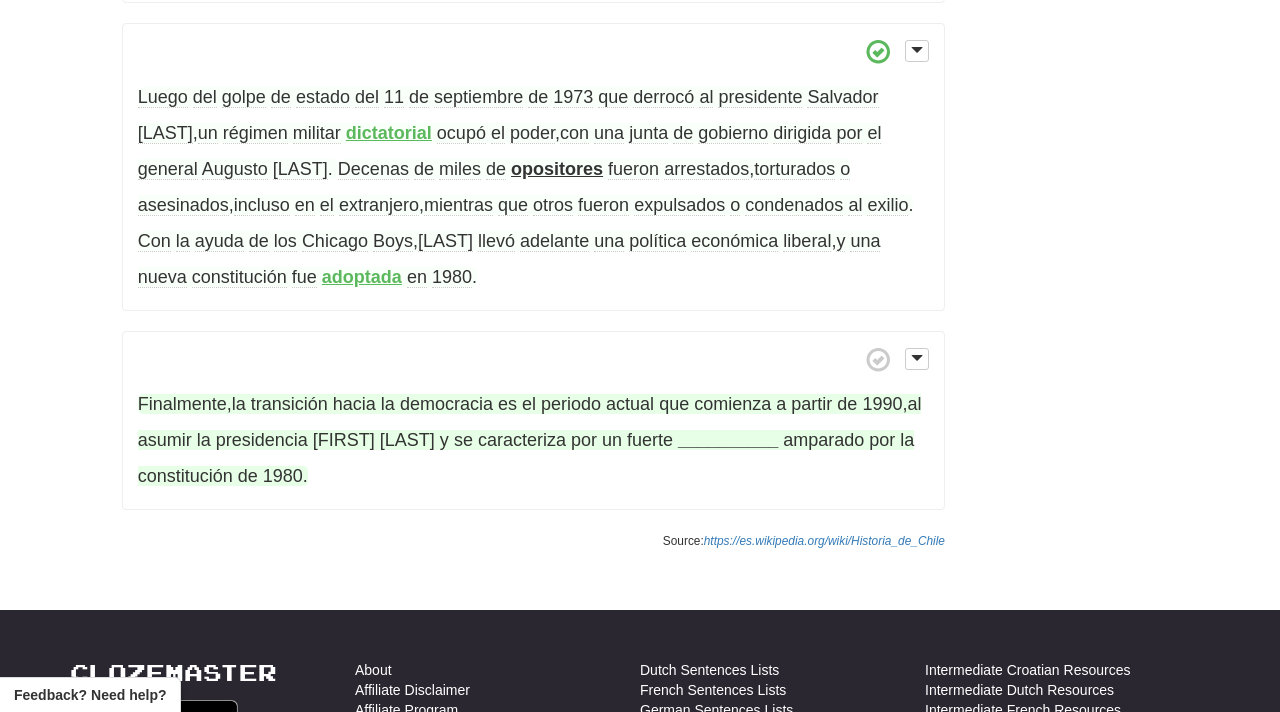 click on "__________" at bounding box center (728, 440) 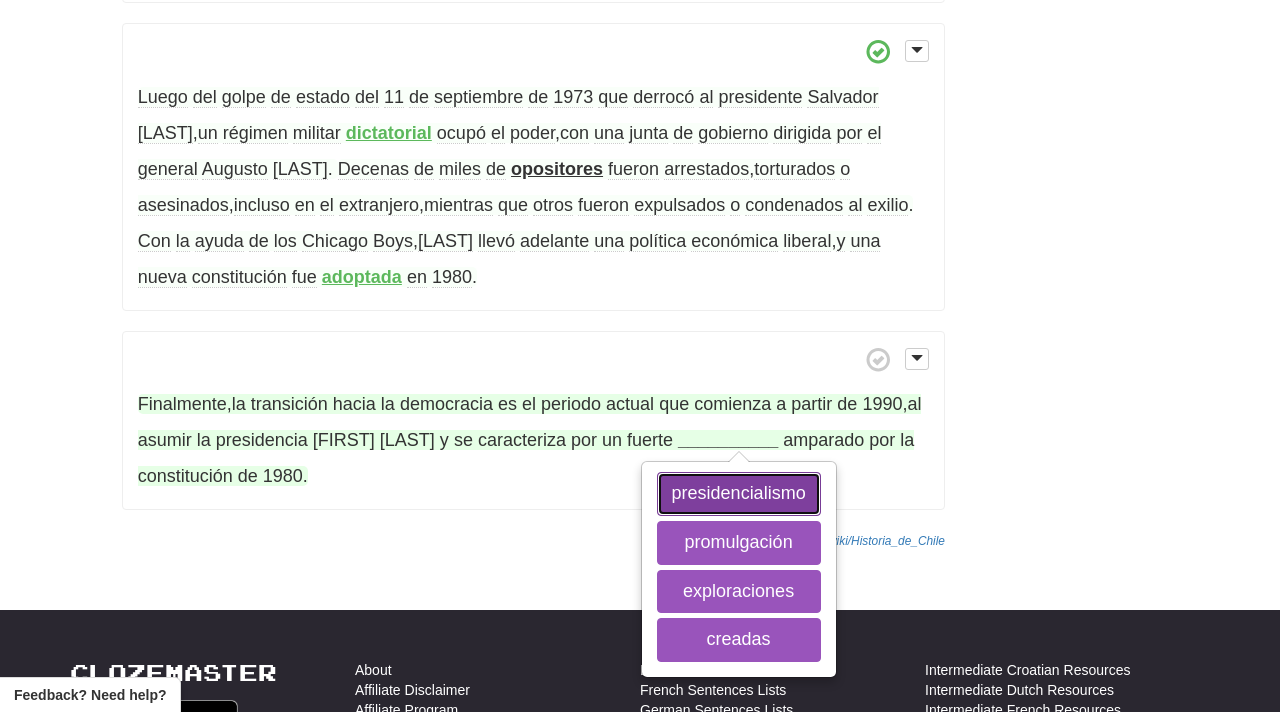 click on "presidencialismo" at bounding box center (739, 494) 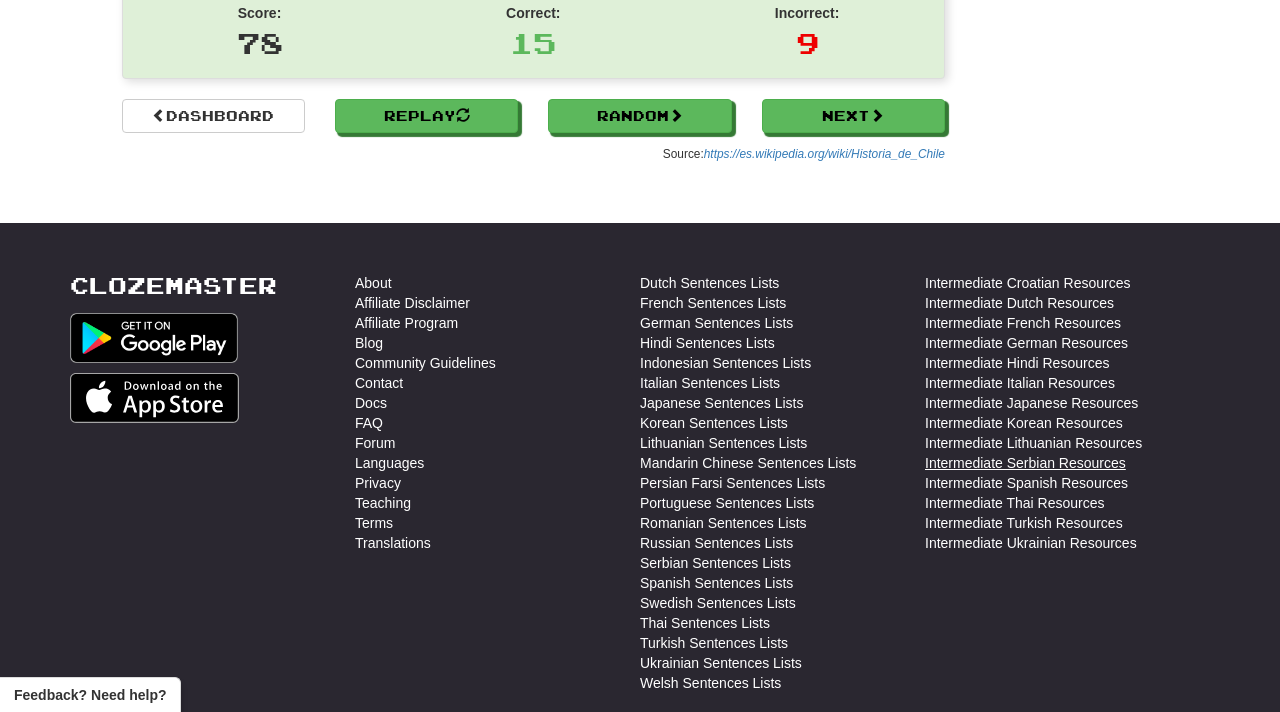 scroll, scrollTop: 2666, scrollLeft: 0, axis: vertical 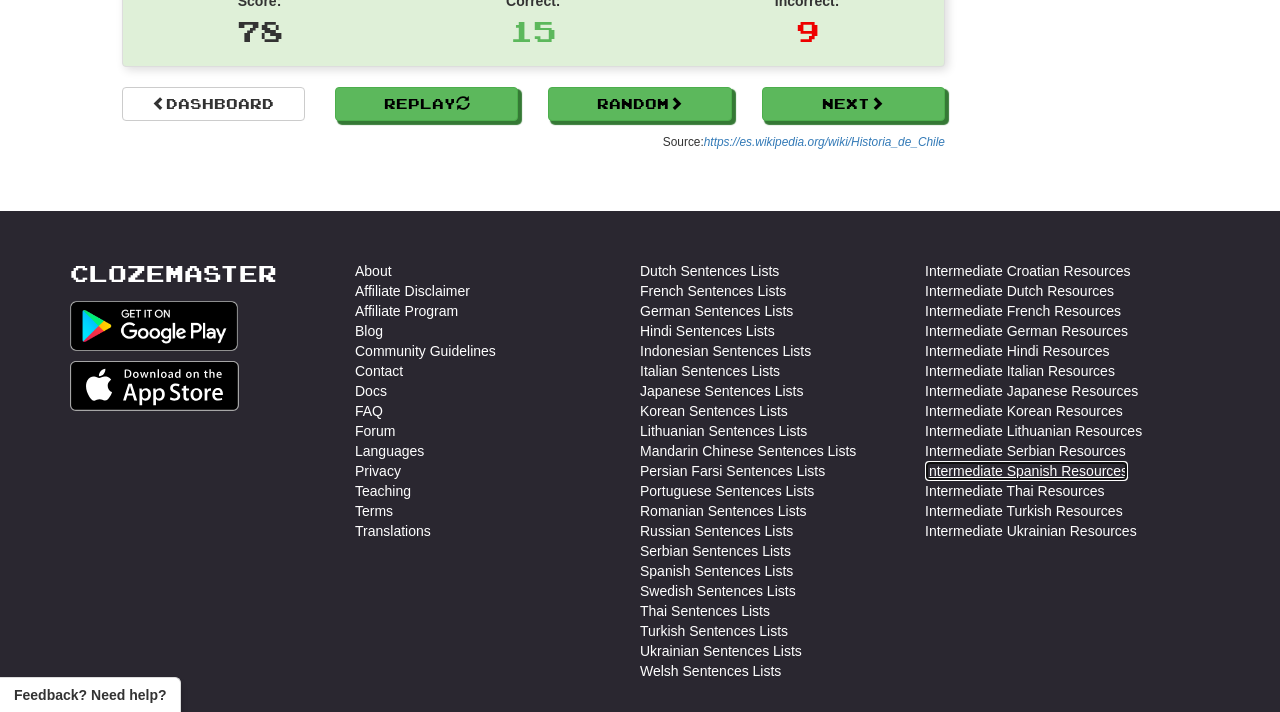 click on "Intermediate Spanish Resources" at bounding box center (1026, 471) 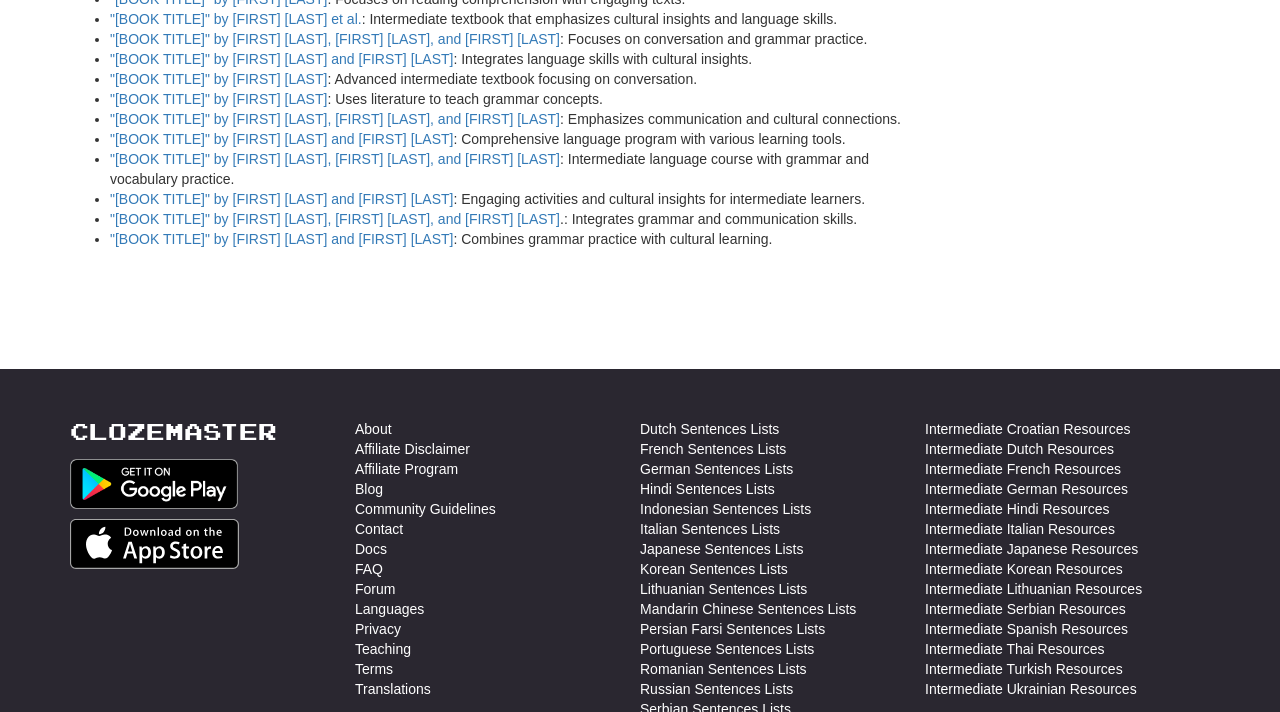 scroll, scrollTop: 3083, scrollLeft: 0, axis: vertical 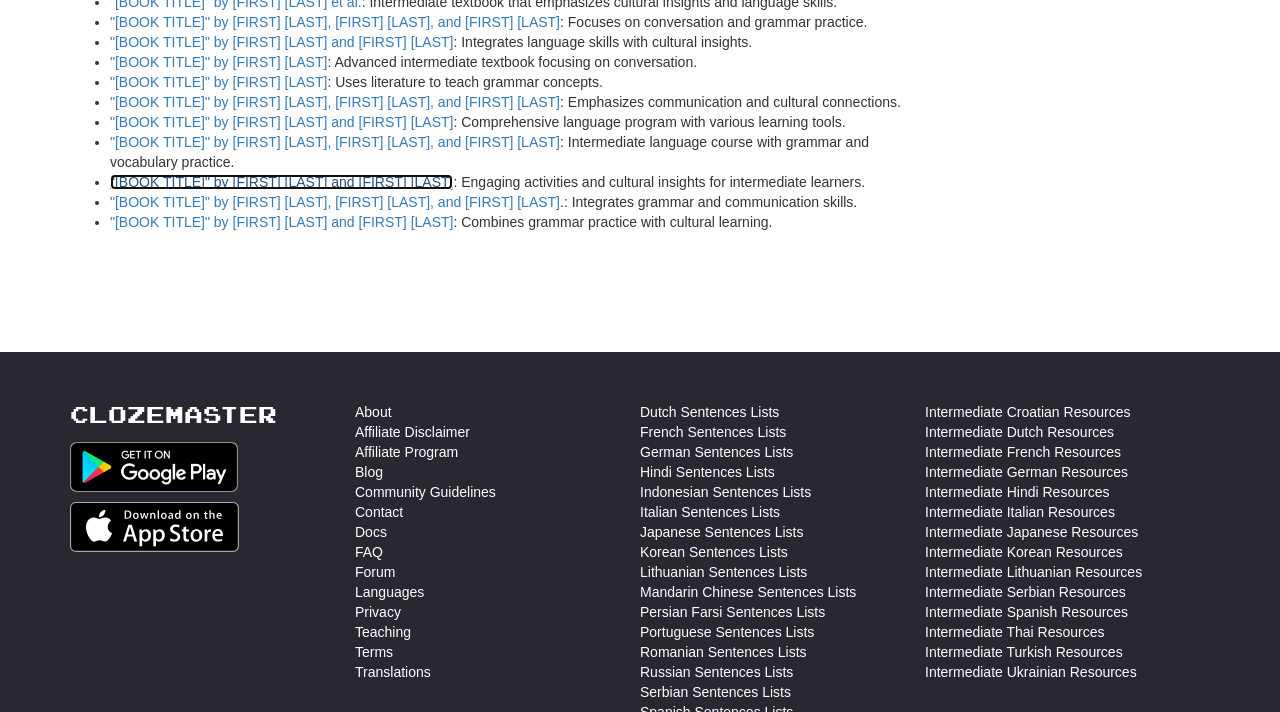 click on ""[BOOK TITLE]" by [FIRST] [LAST] and [FIRST] [LAST]" at bounding box center (281, 182) 